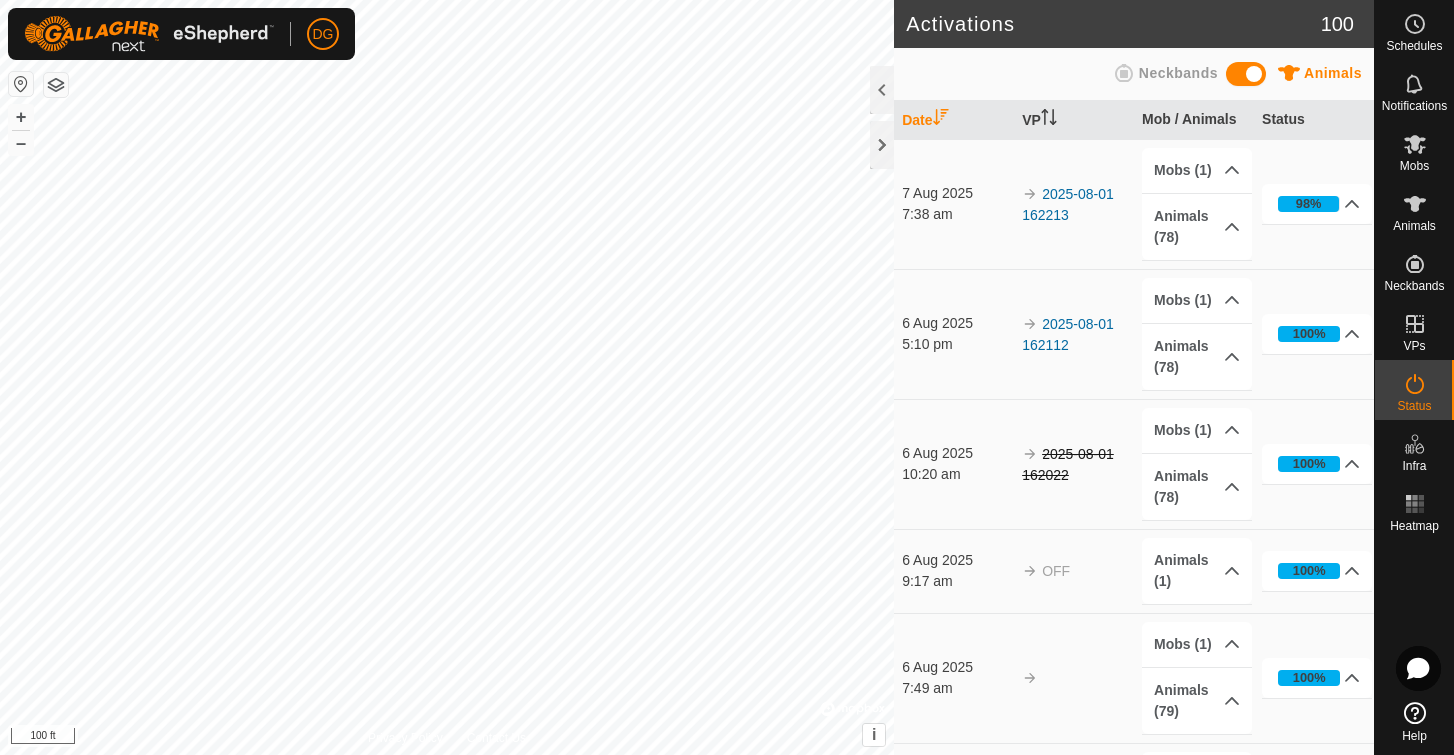 scroll, scrollTop: 0, scrollLeft: 0, axis: both 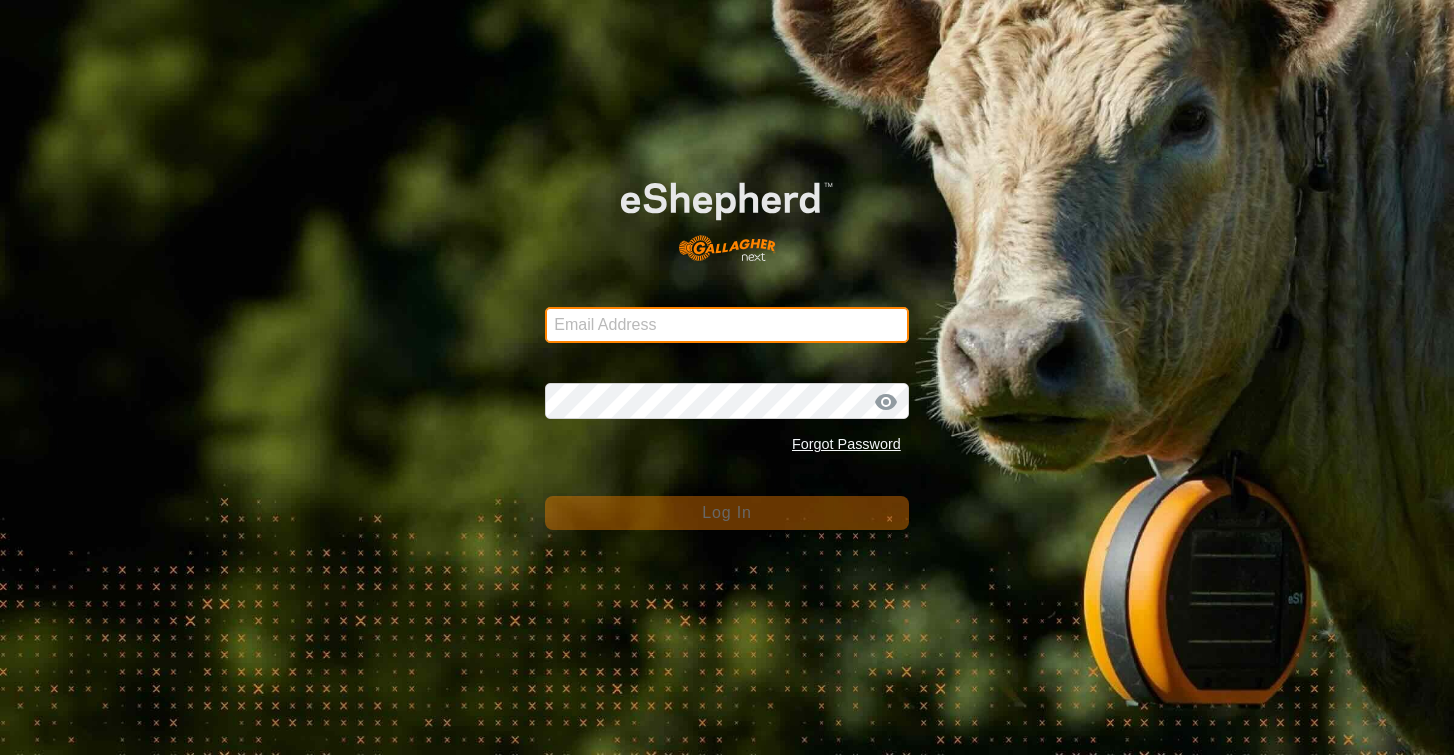 type on "[EMAIL]" 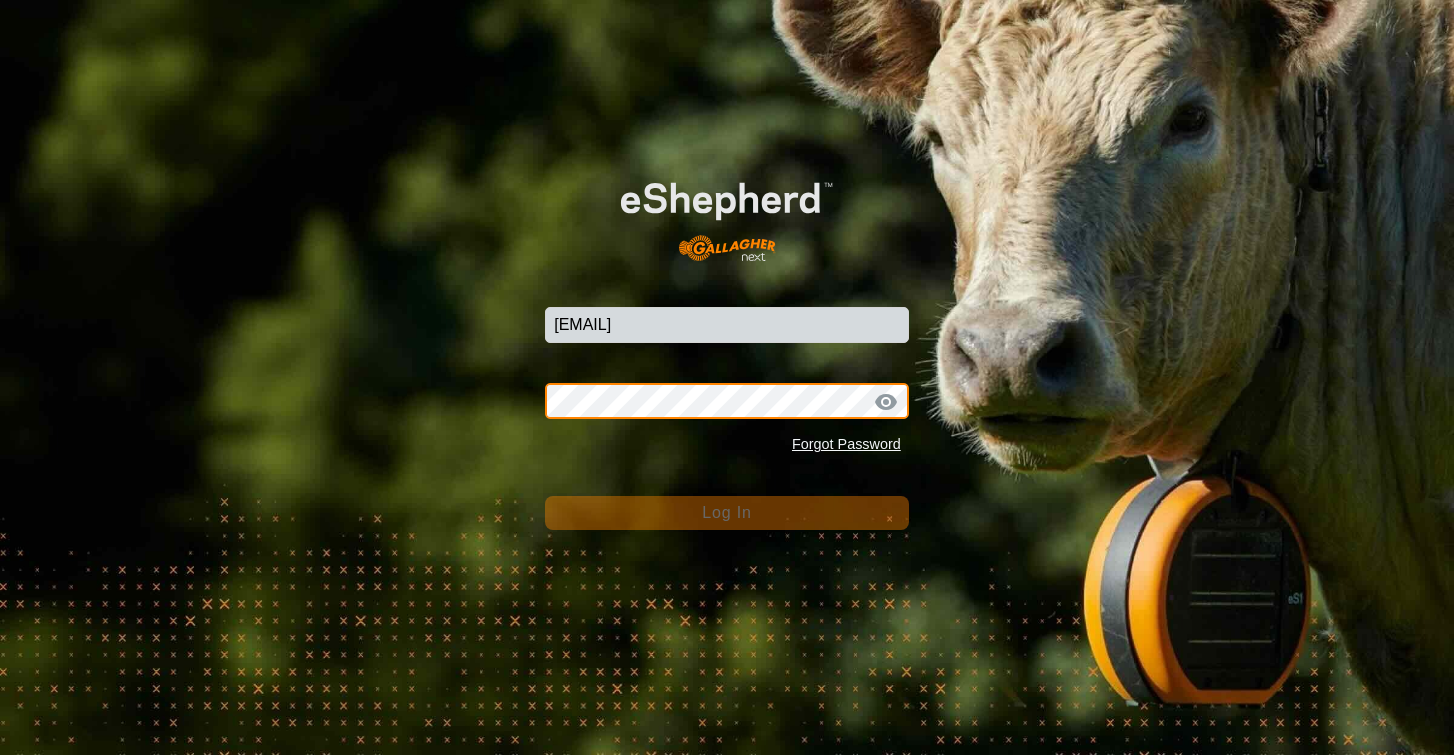 click on "Log In" 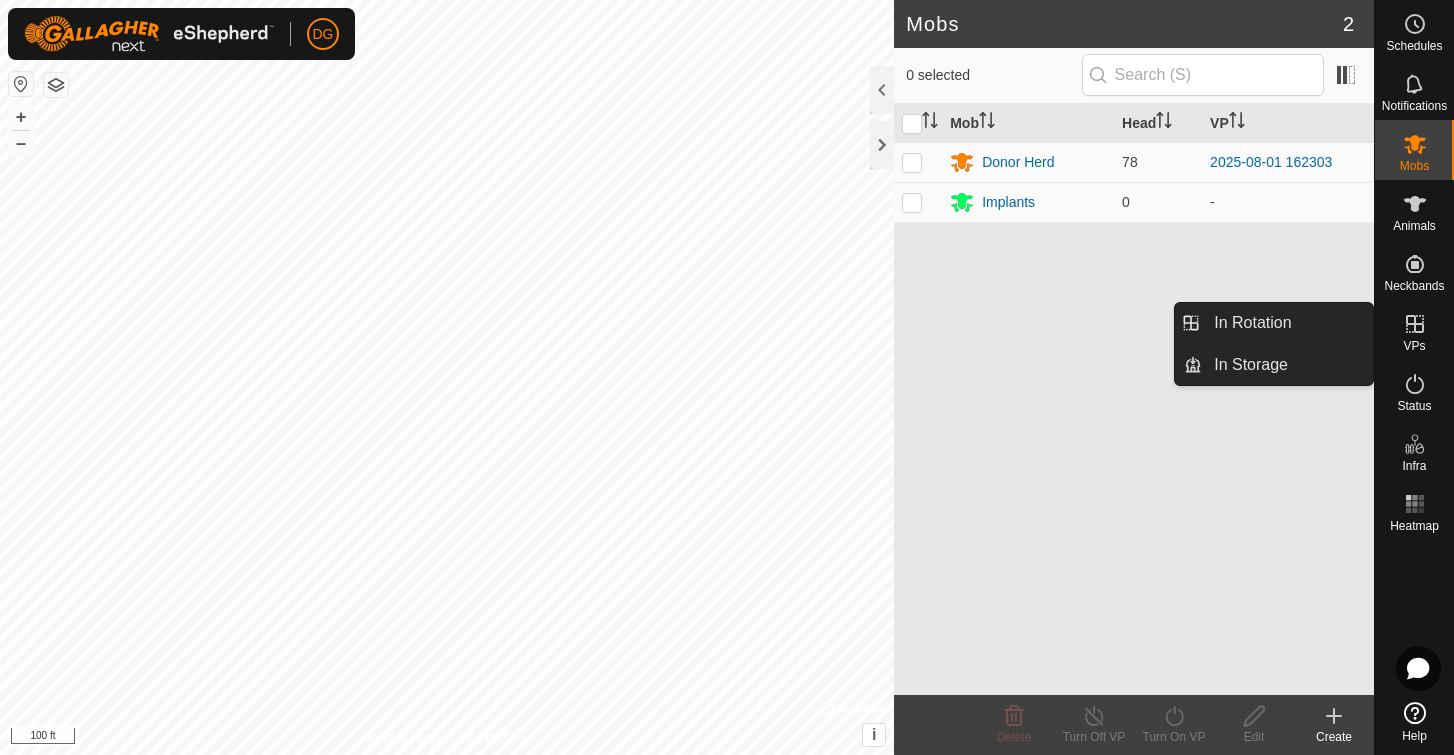 click 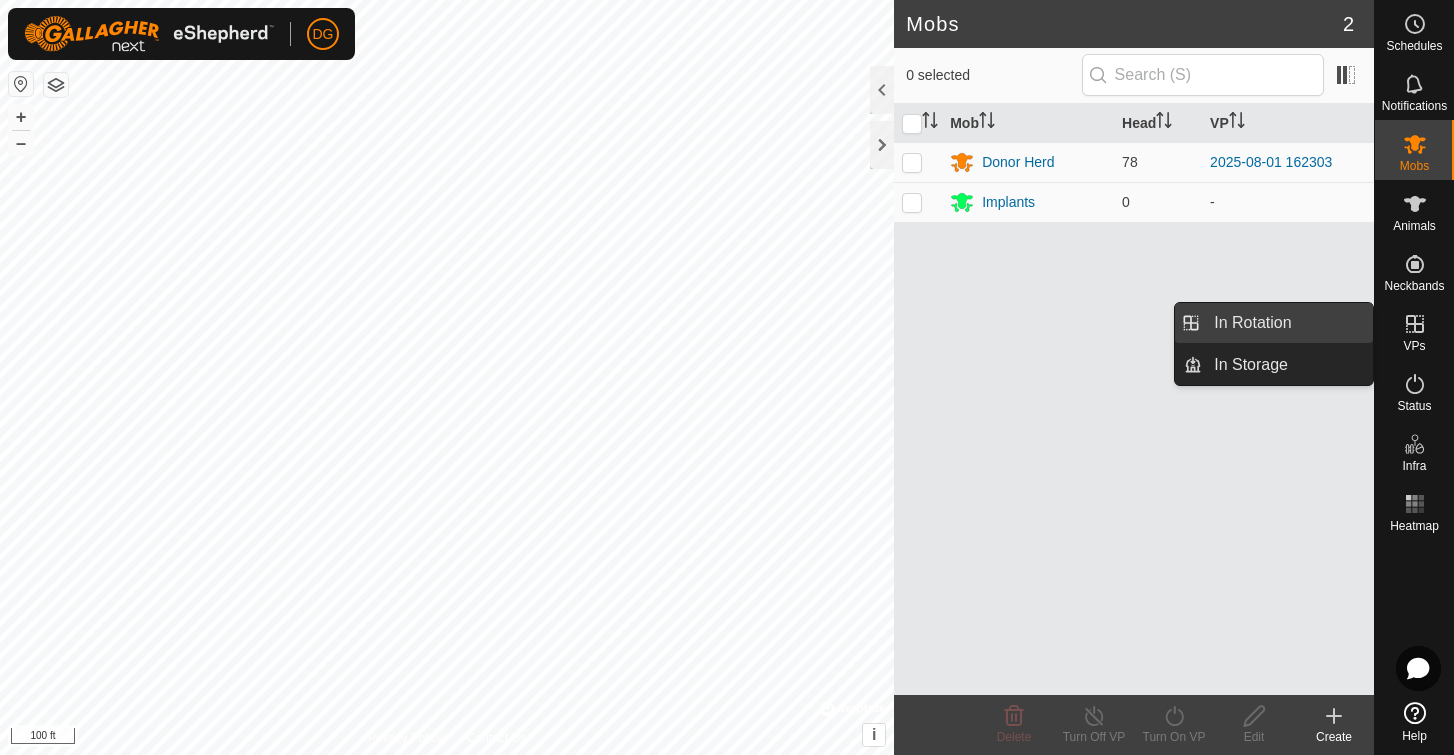 click on "In Rotation" at bounding box center (1287, 323) 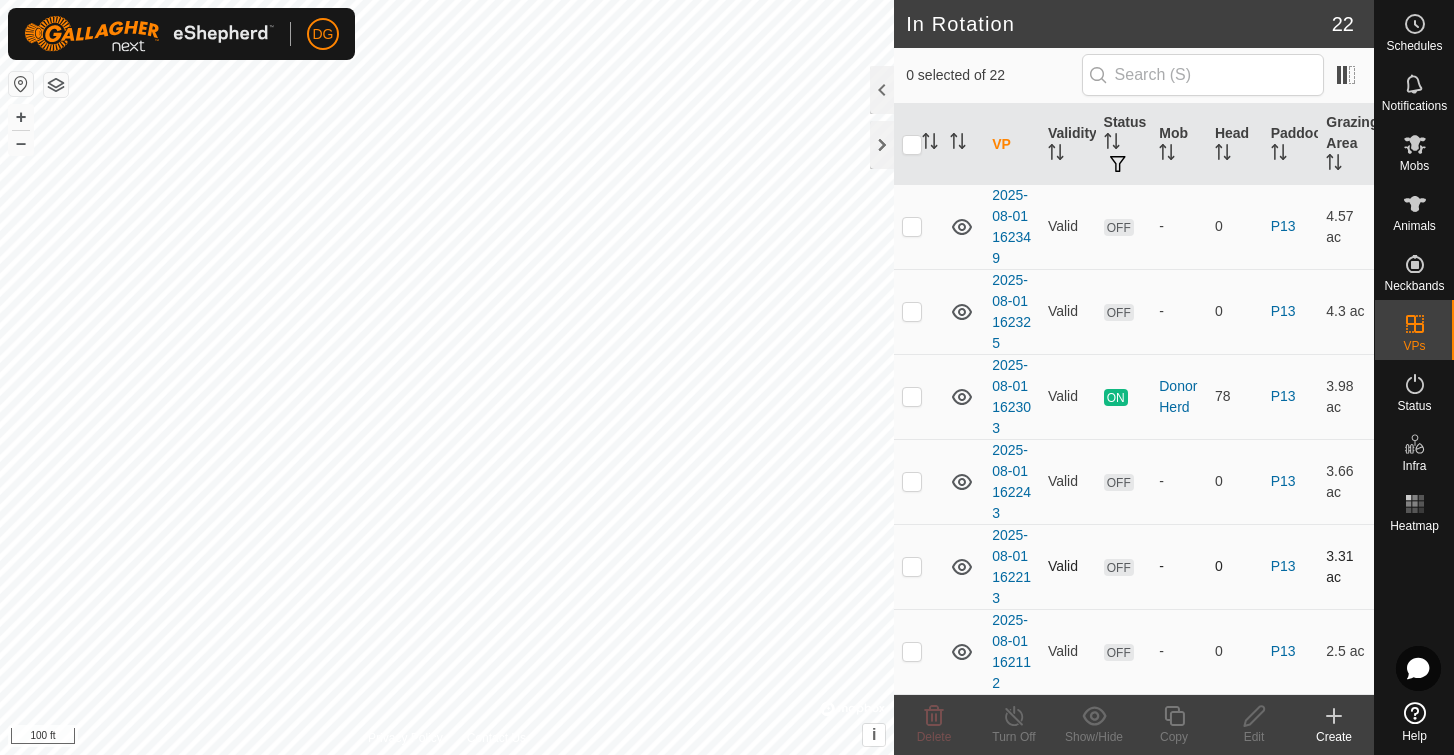 scroll, scrollTop: 1402, scrollLeft: 0, axis: vertical 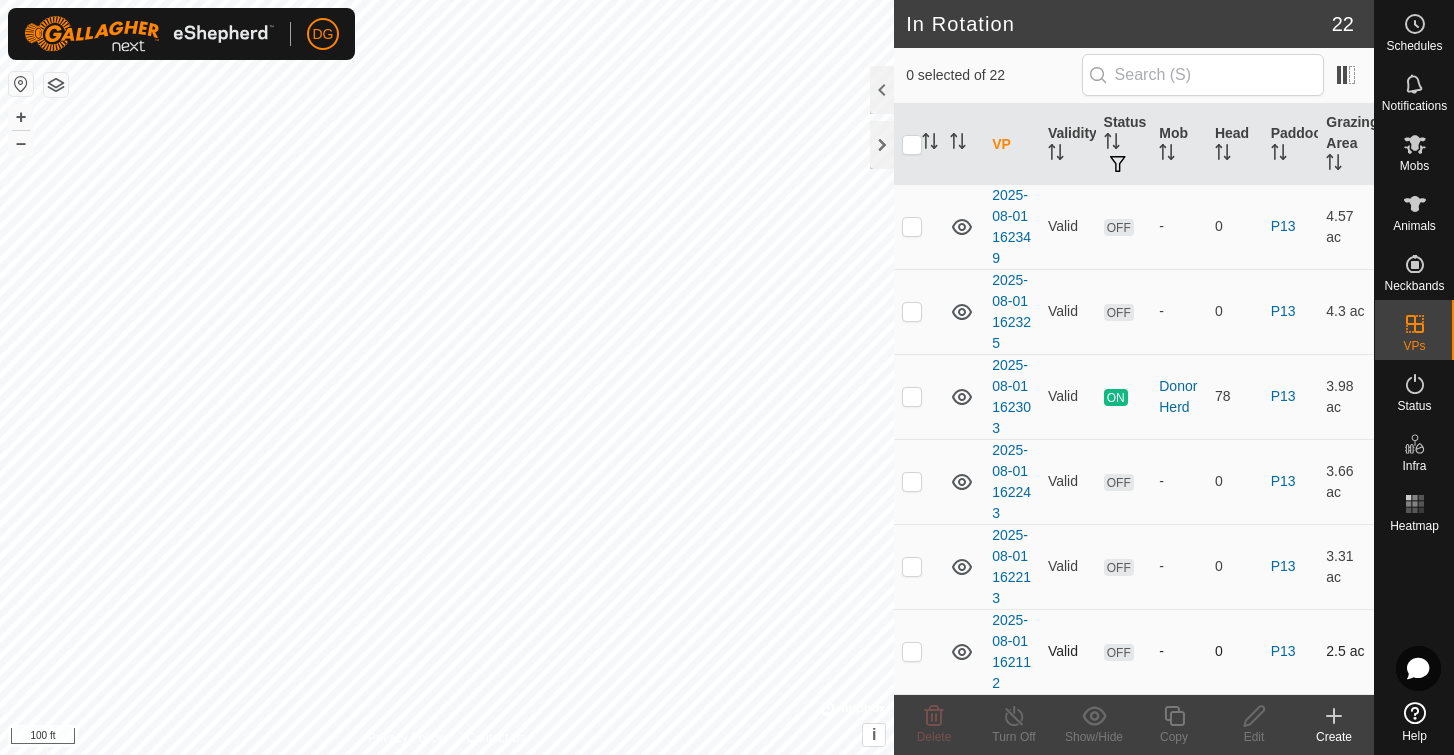 click at bounding box center (912, 651) 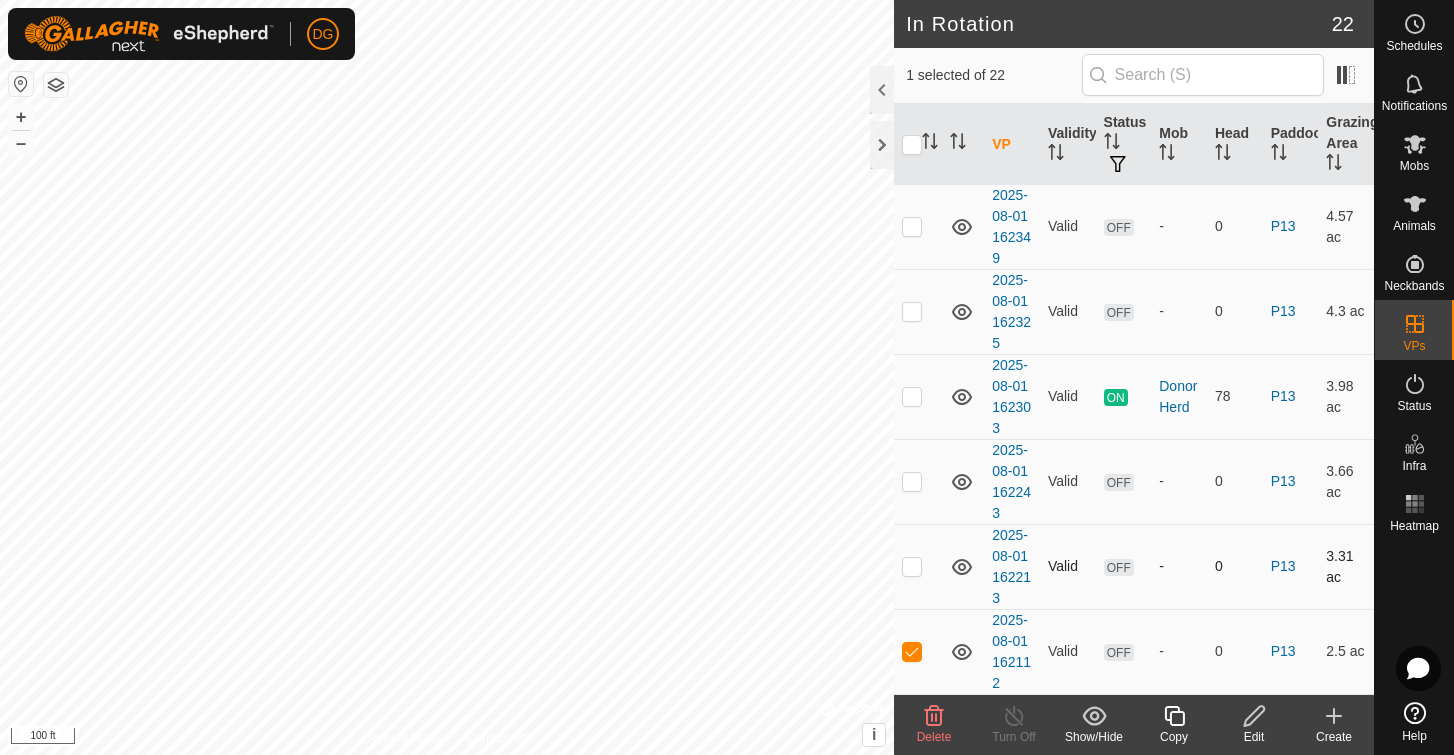 click at bounding box center (912, 566) 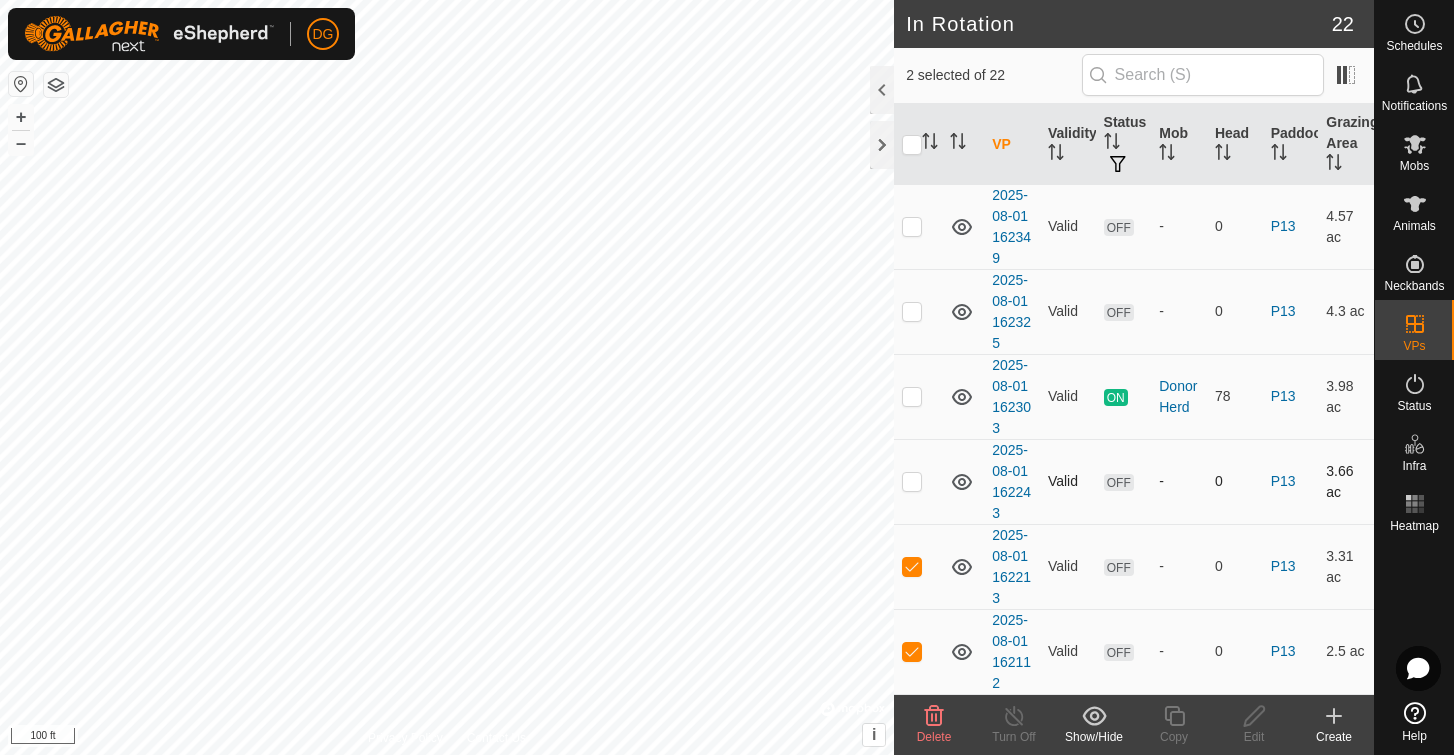 click at bounding box center (912, 481) 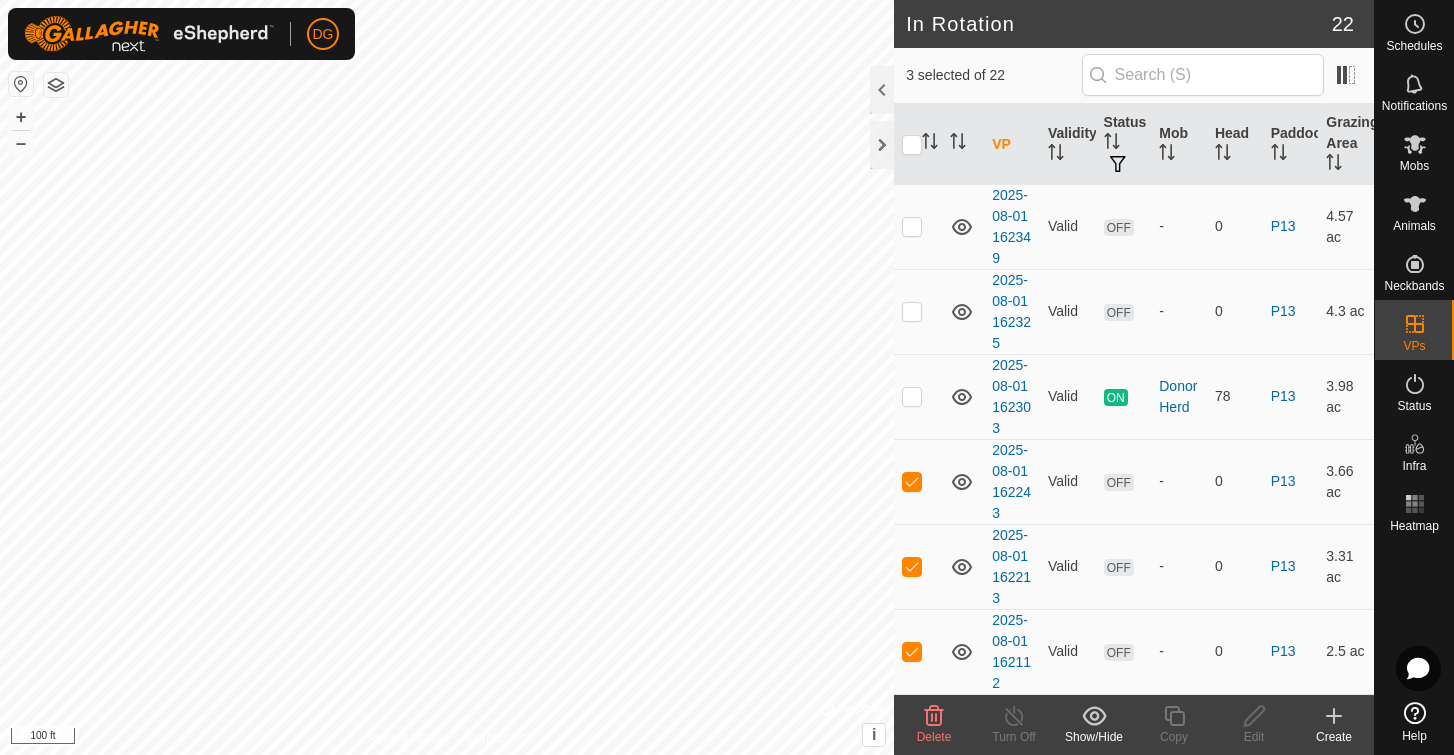 click 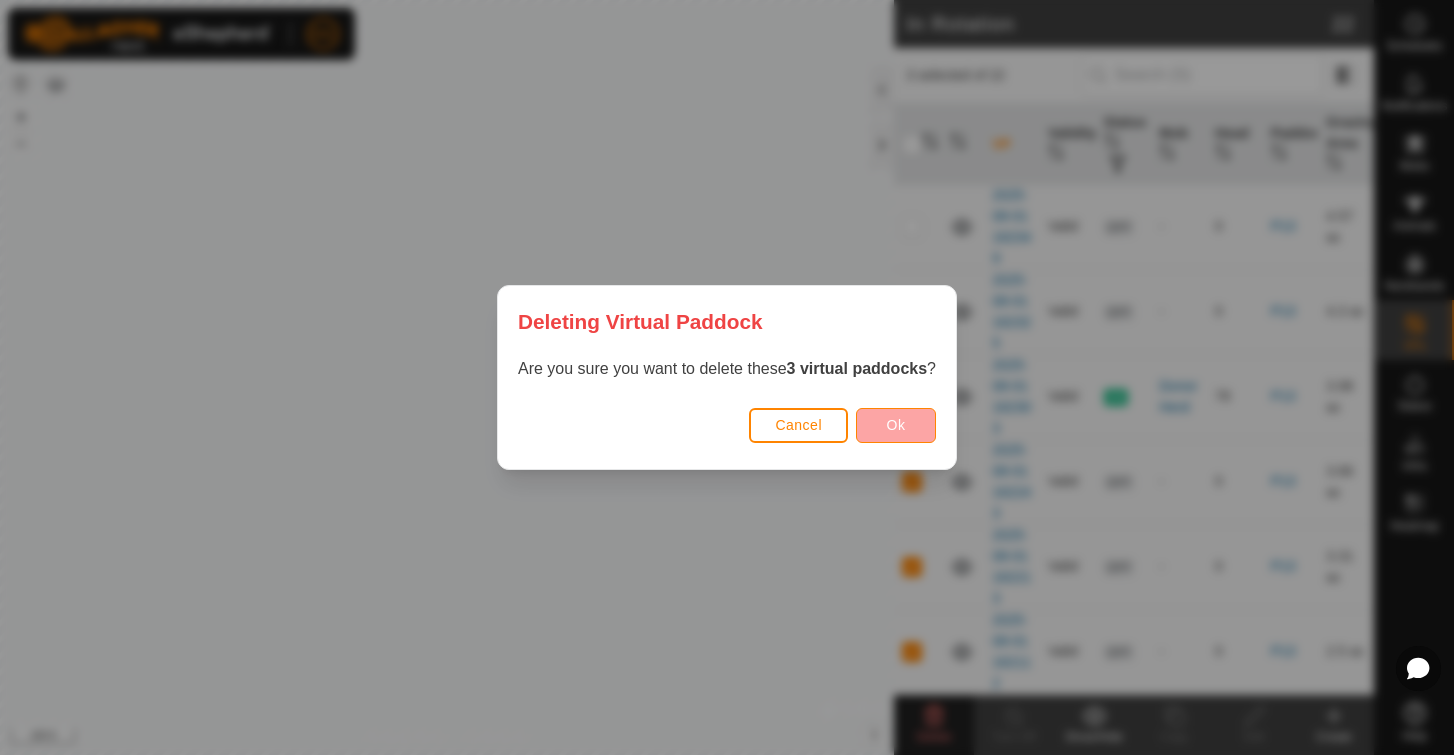 click on "Ok" at bounding box center (896, 425) 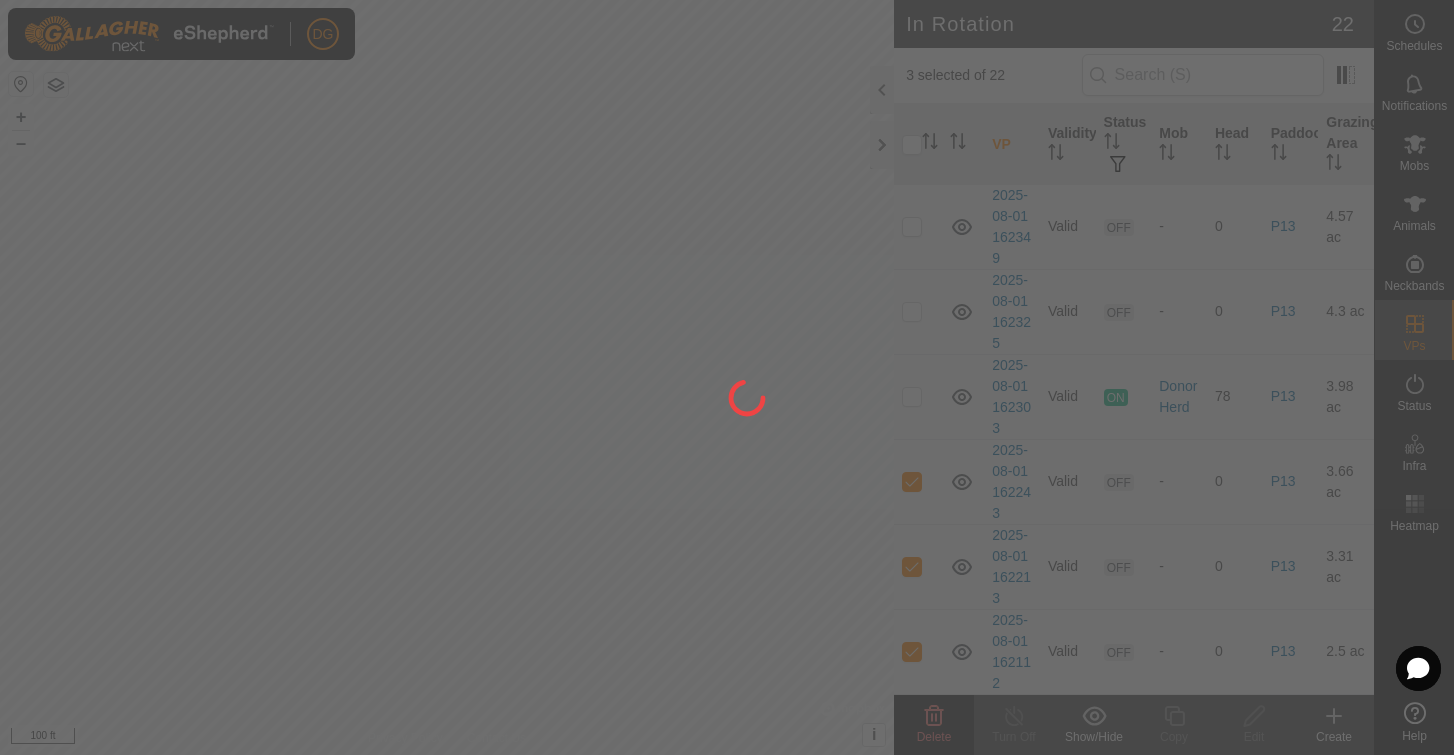 checkbox on "false" 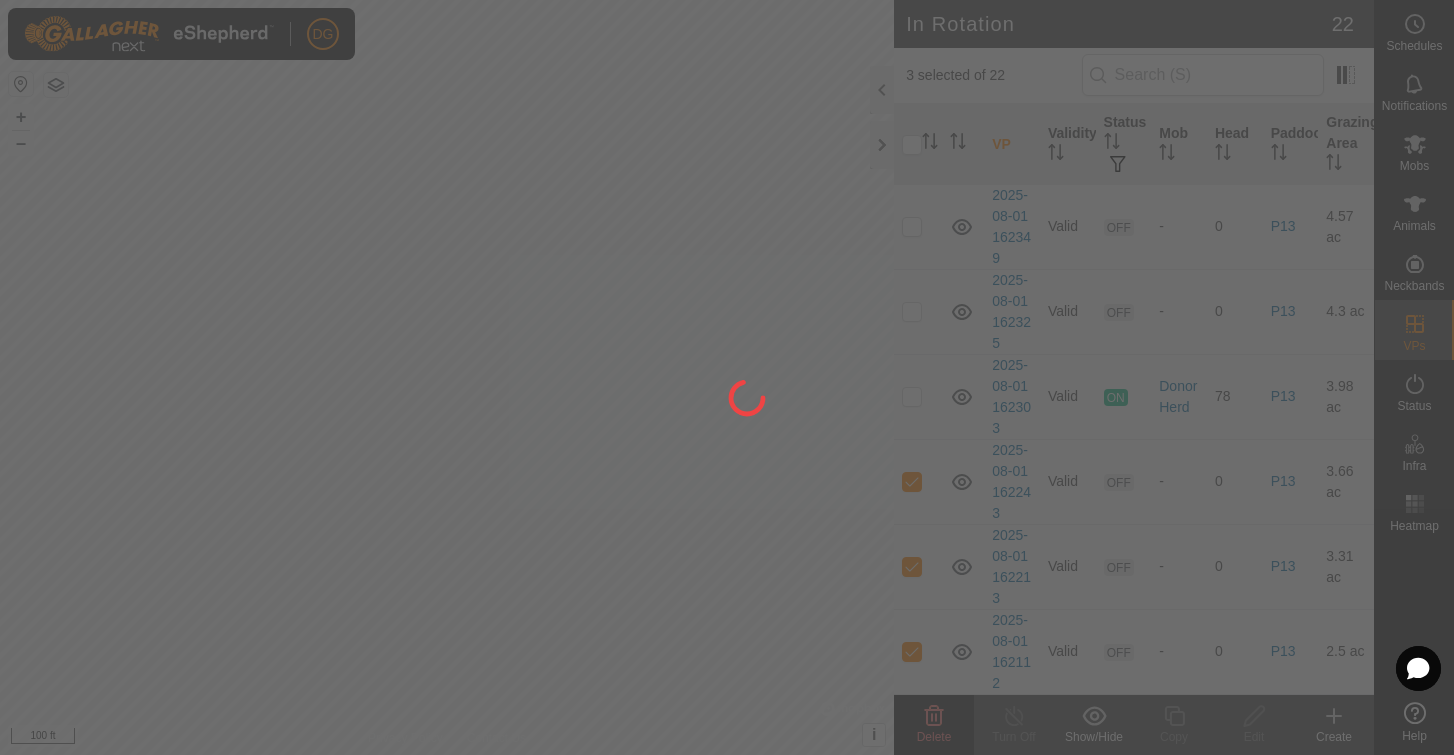 checkbox on "false" 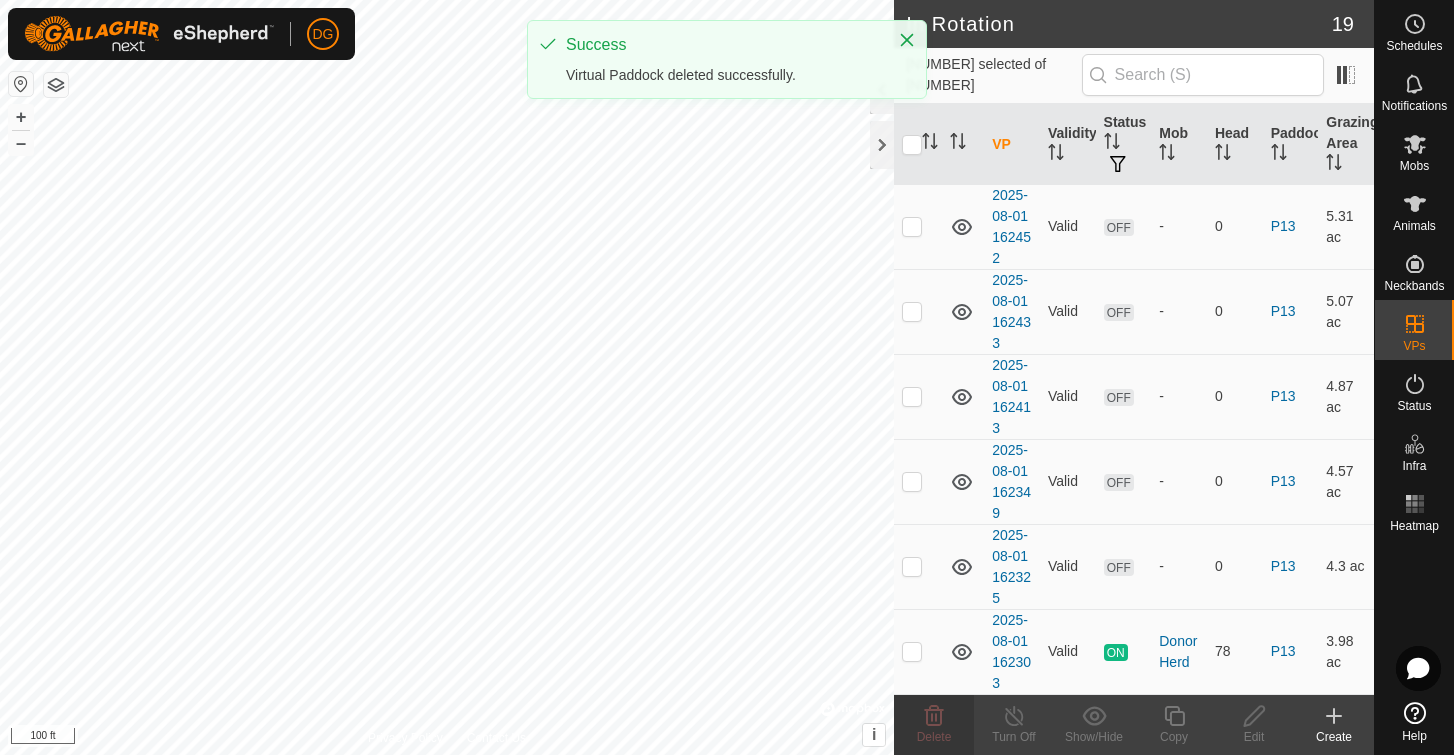 scroll, scrollTop: 1147, scrollLeft: 0, axis: vertical 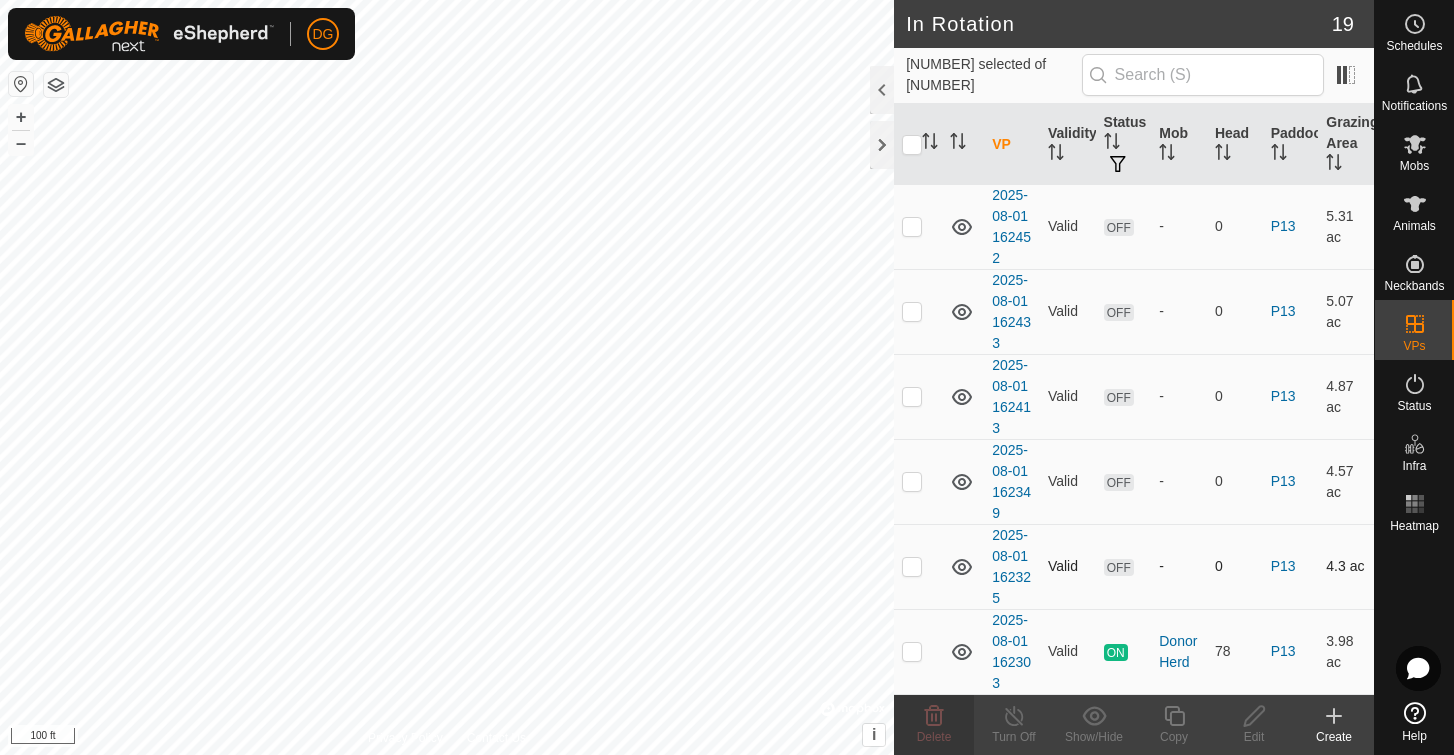 click at bounding box center (912, 566) 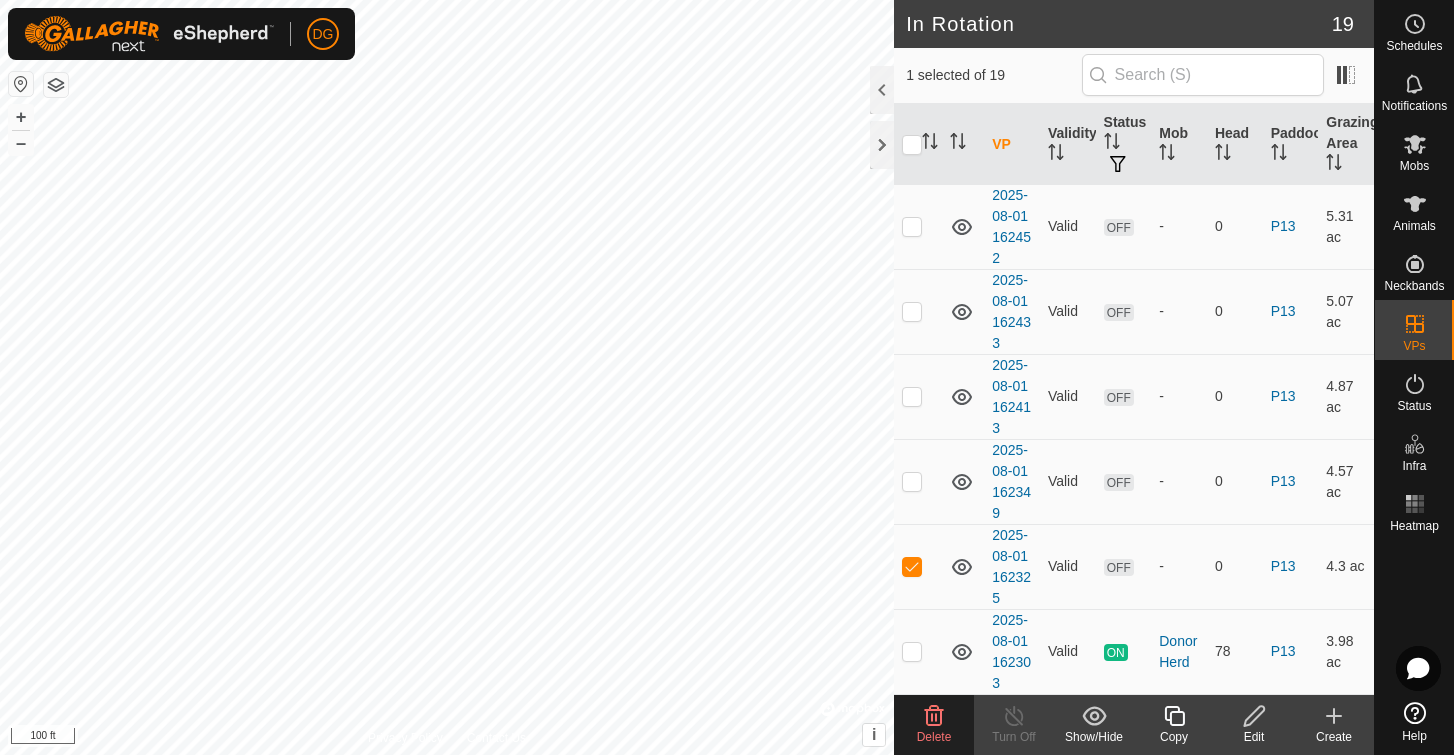 click 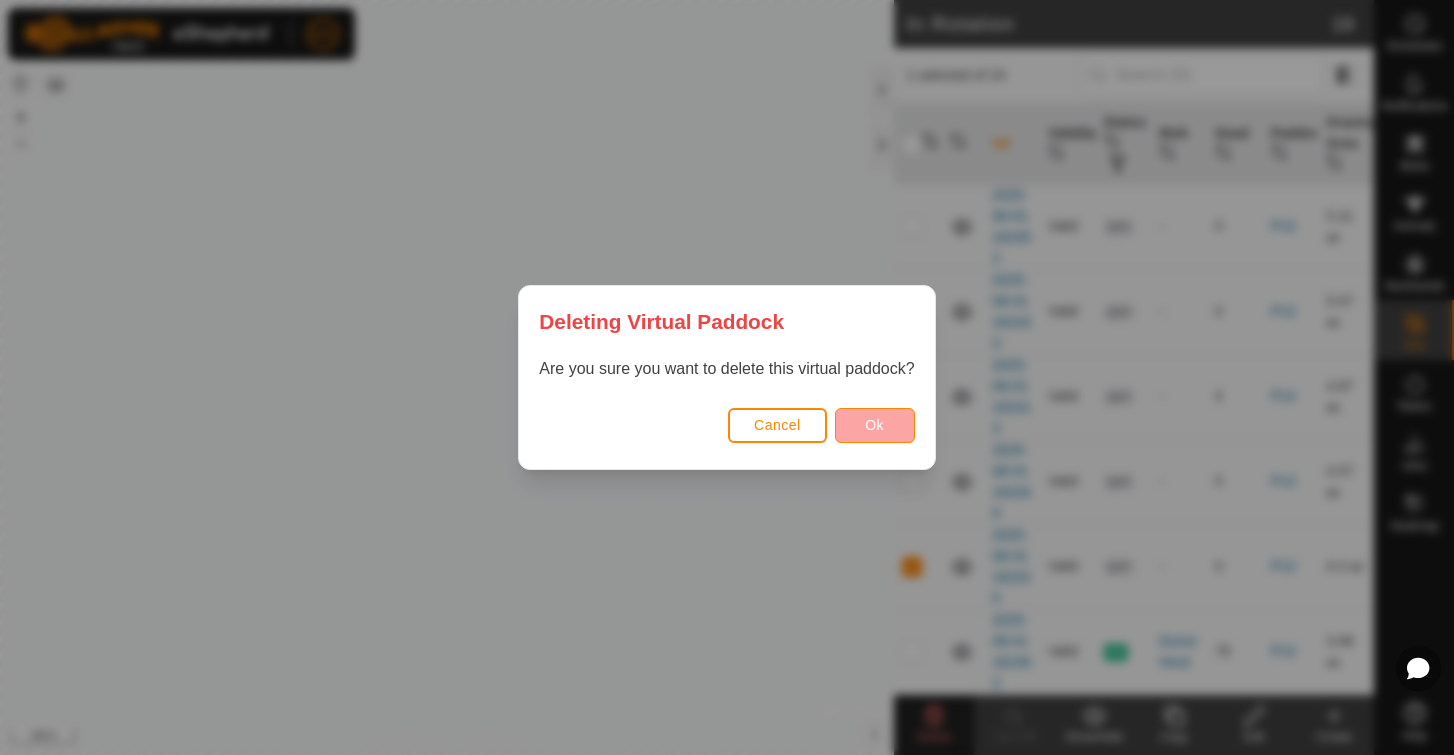 click on "Ok" at bounding box center [874, 425] 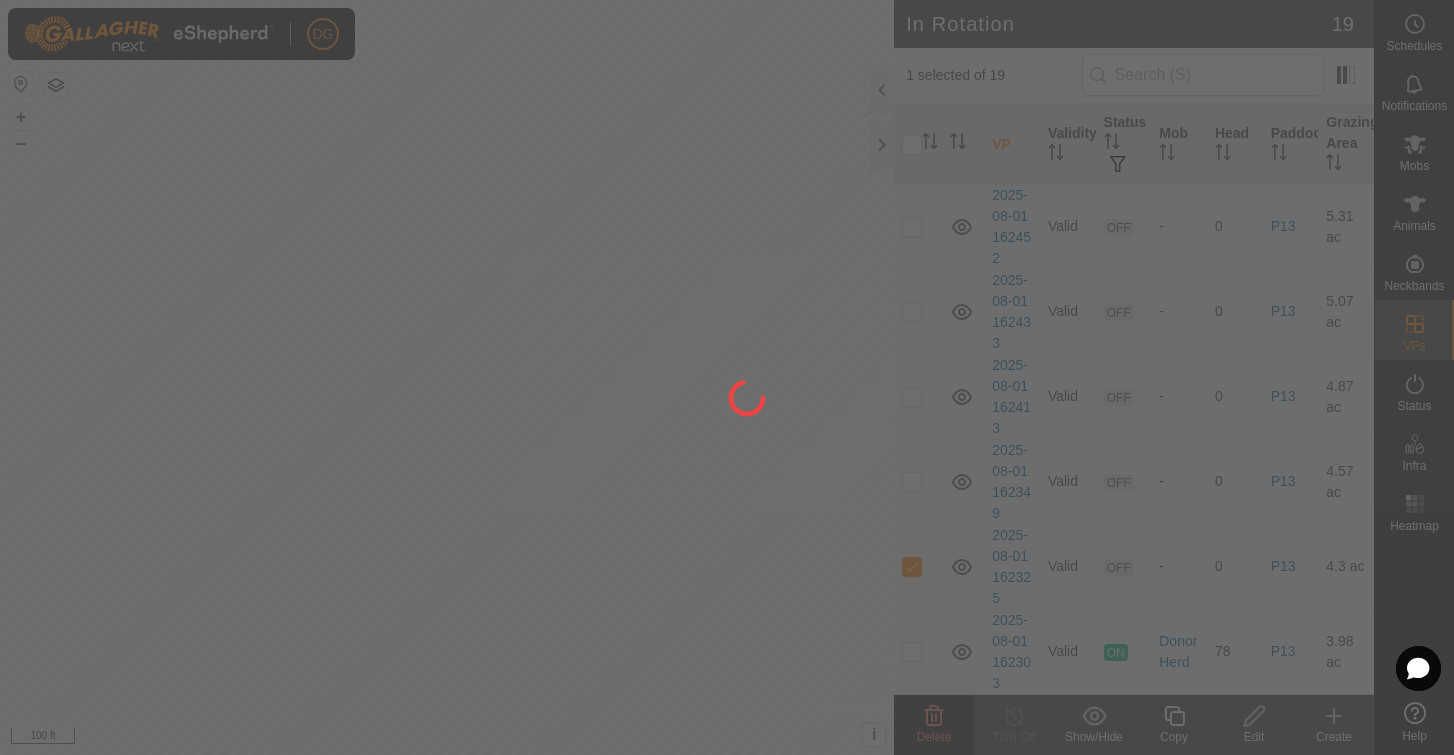 checkbox on "false" 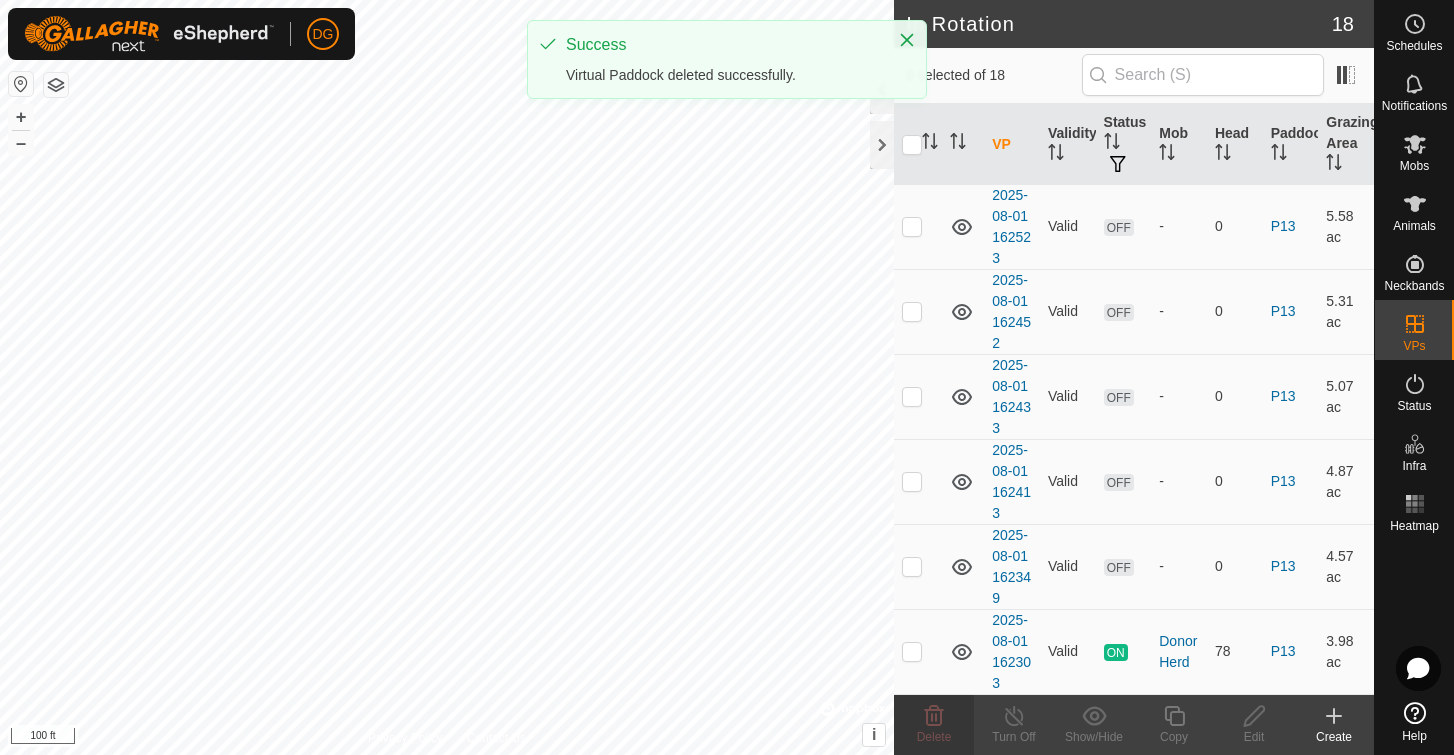 scroll, scrollTop: 1062, scrollLeft: 0, axis: vertical 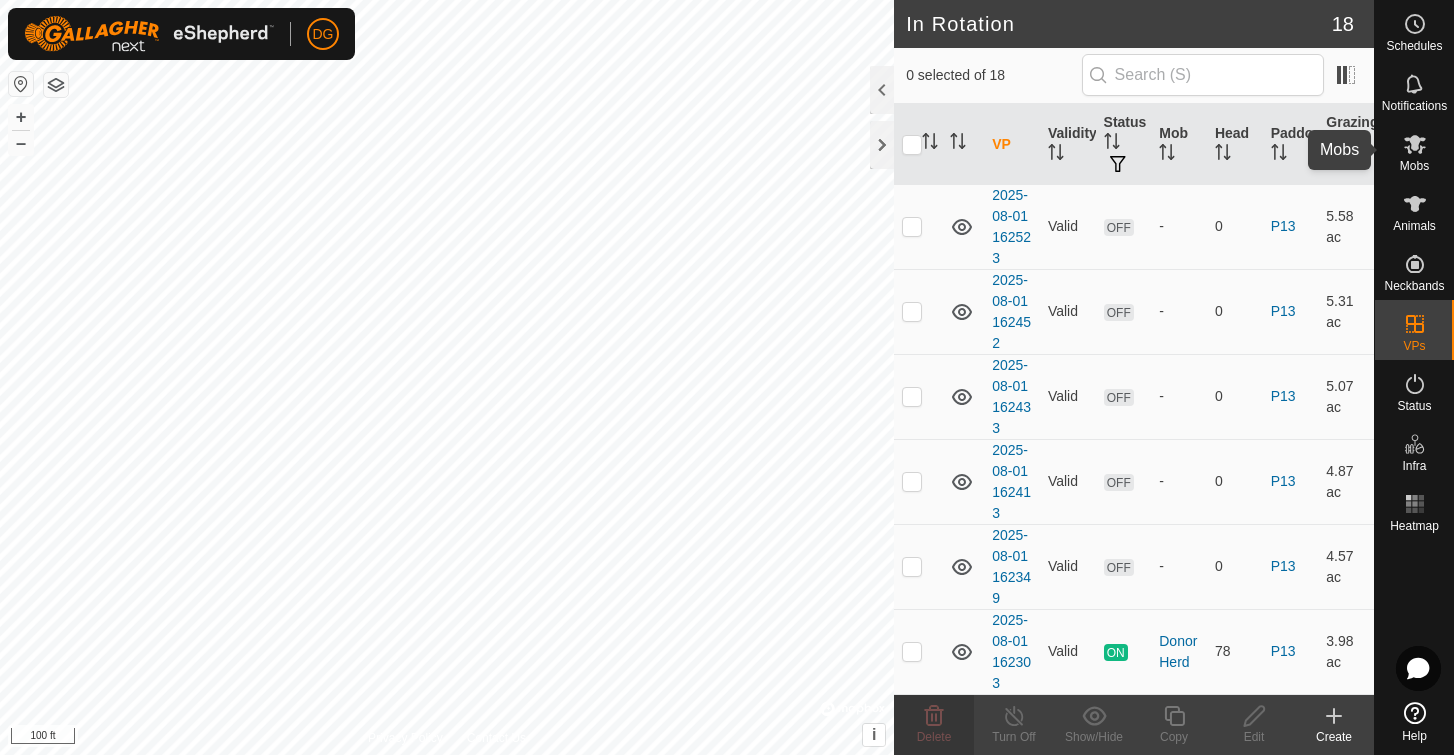 click 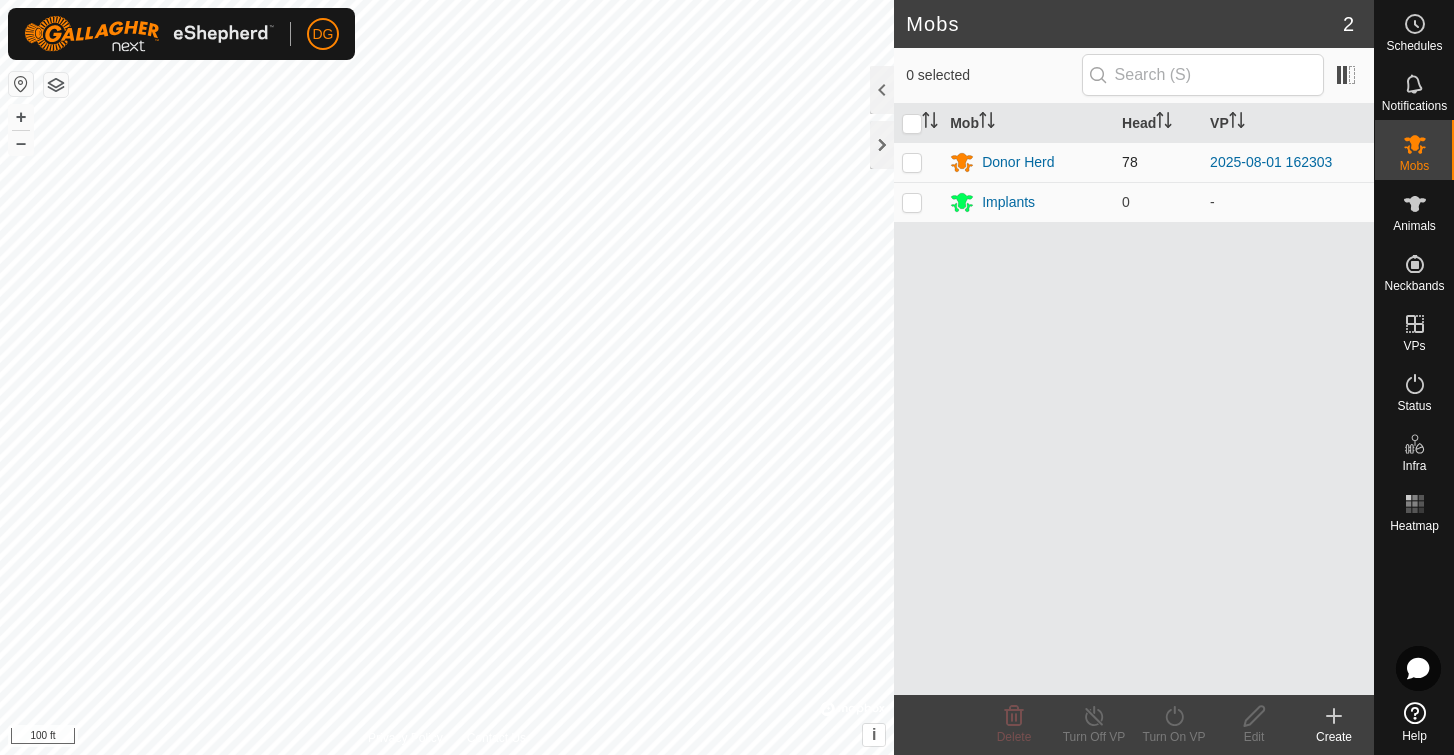 click at bounding box center [912, 162] 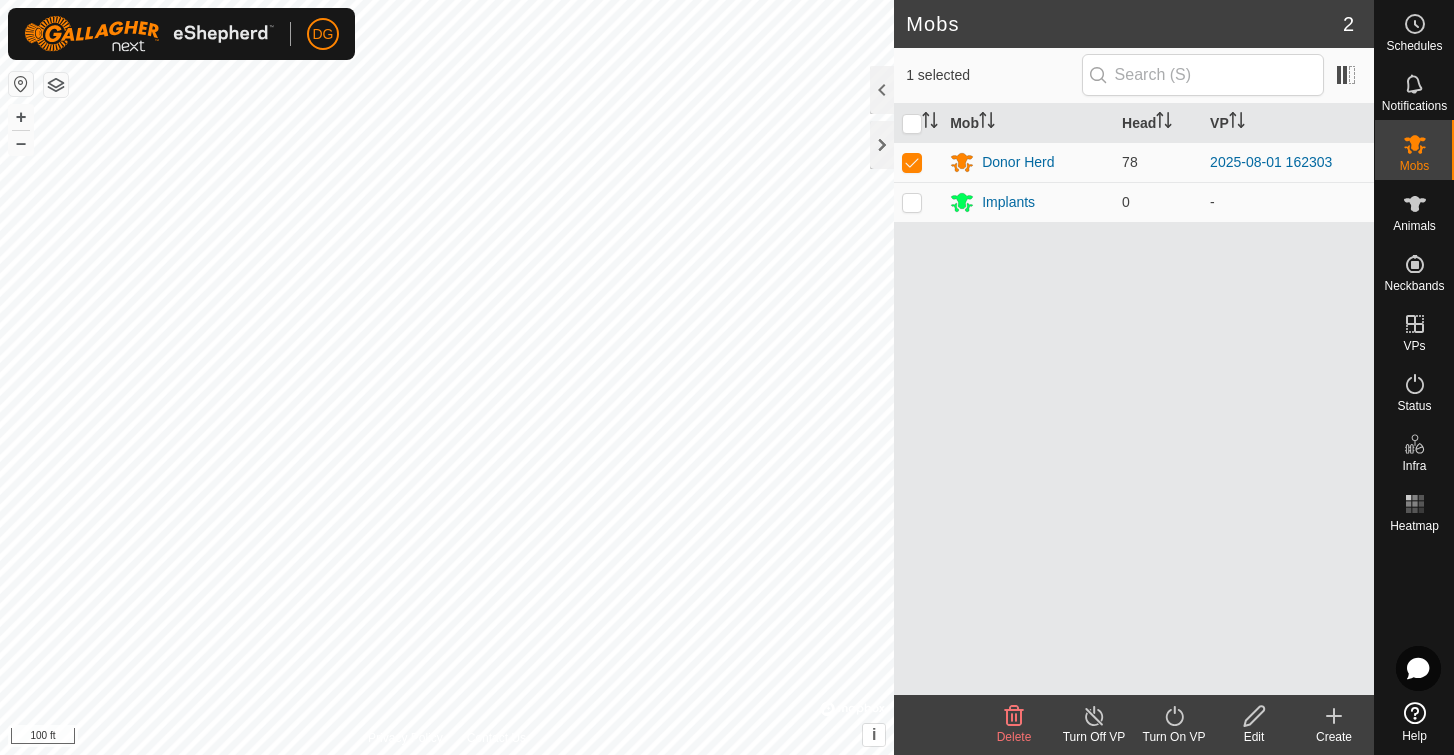 click 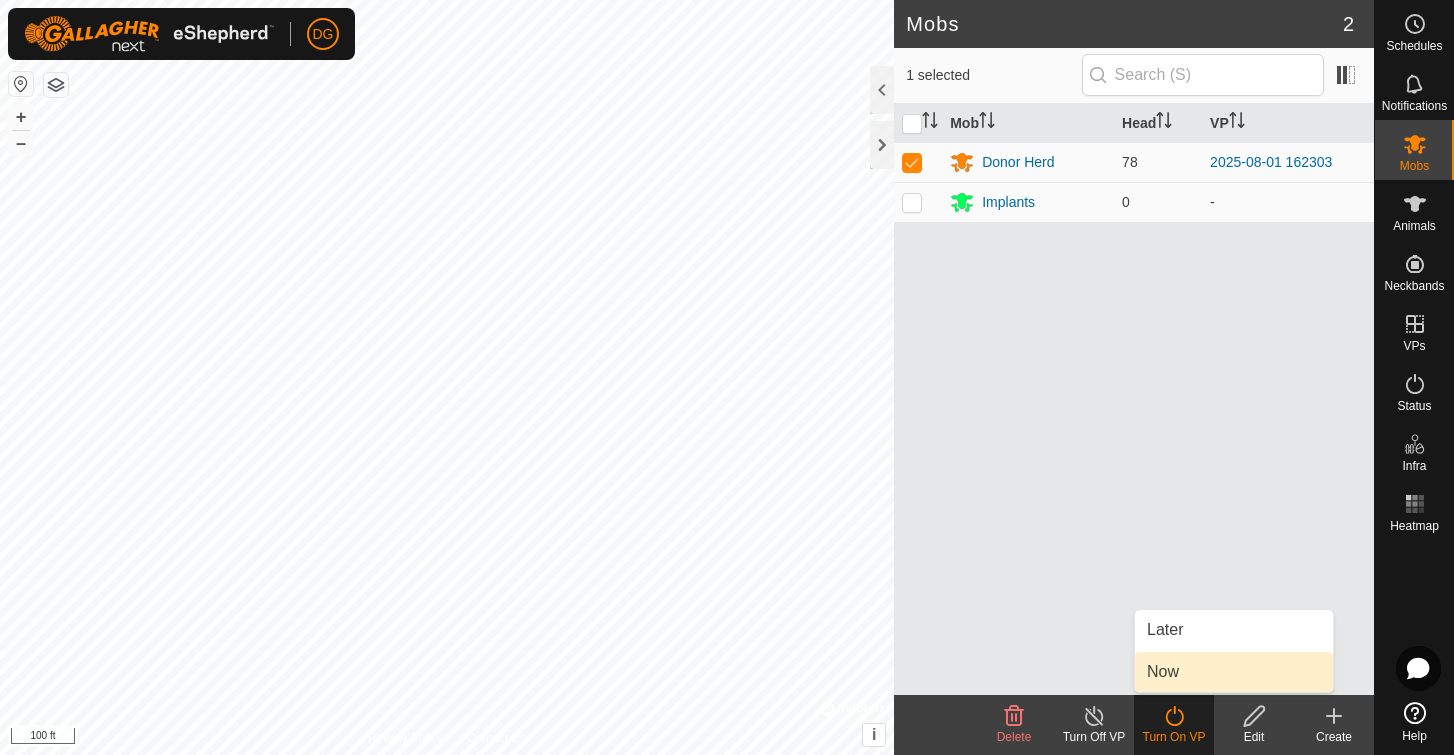 click on "Now" at bounding box center (1234, 672) 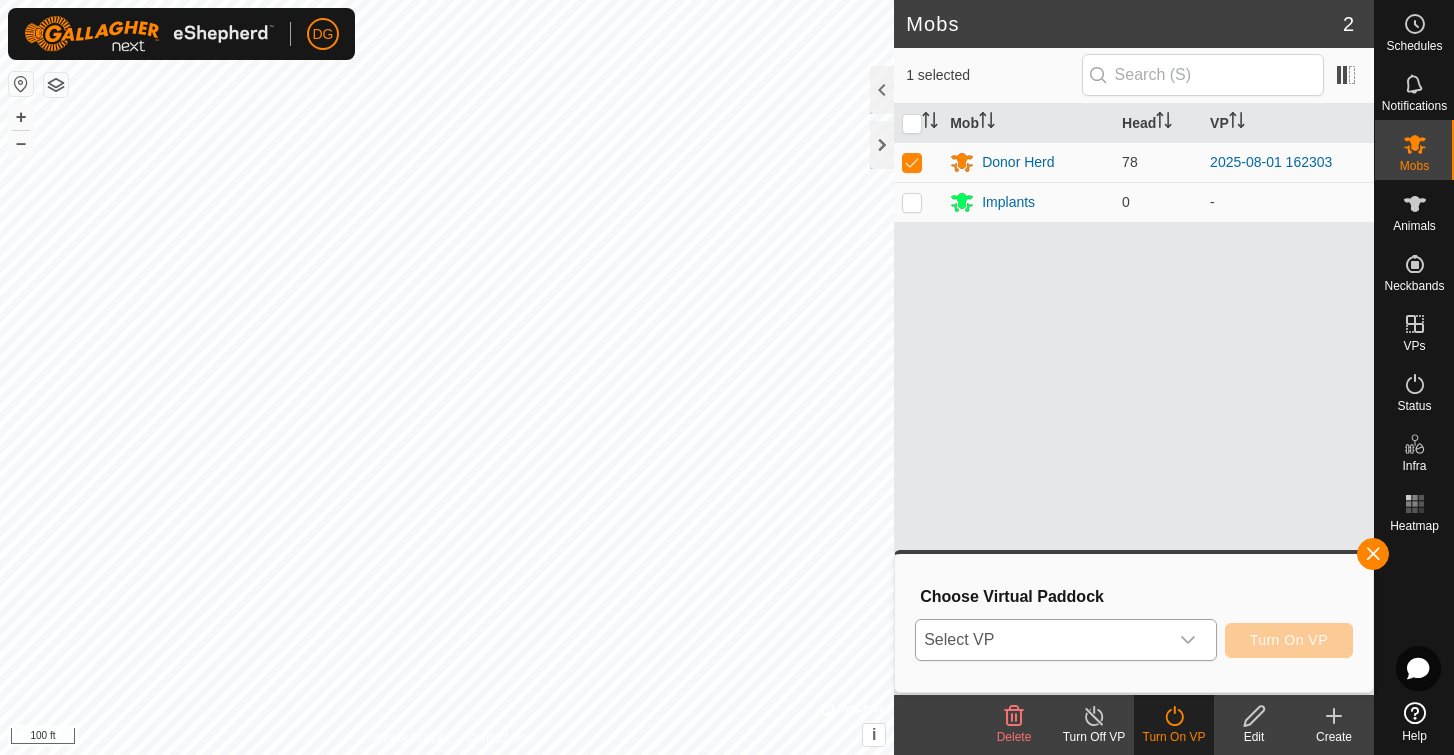 click on "Select VP" at bounding box center (1041, 640) 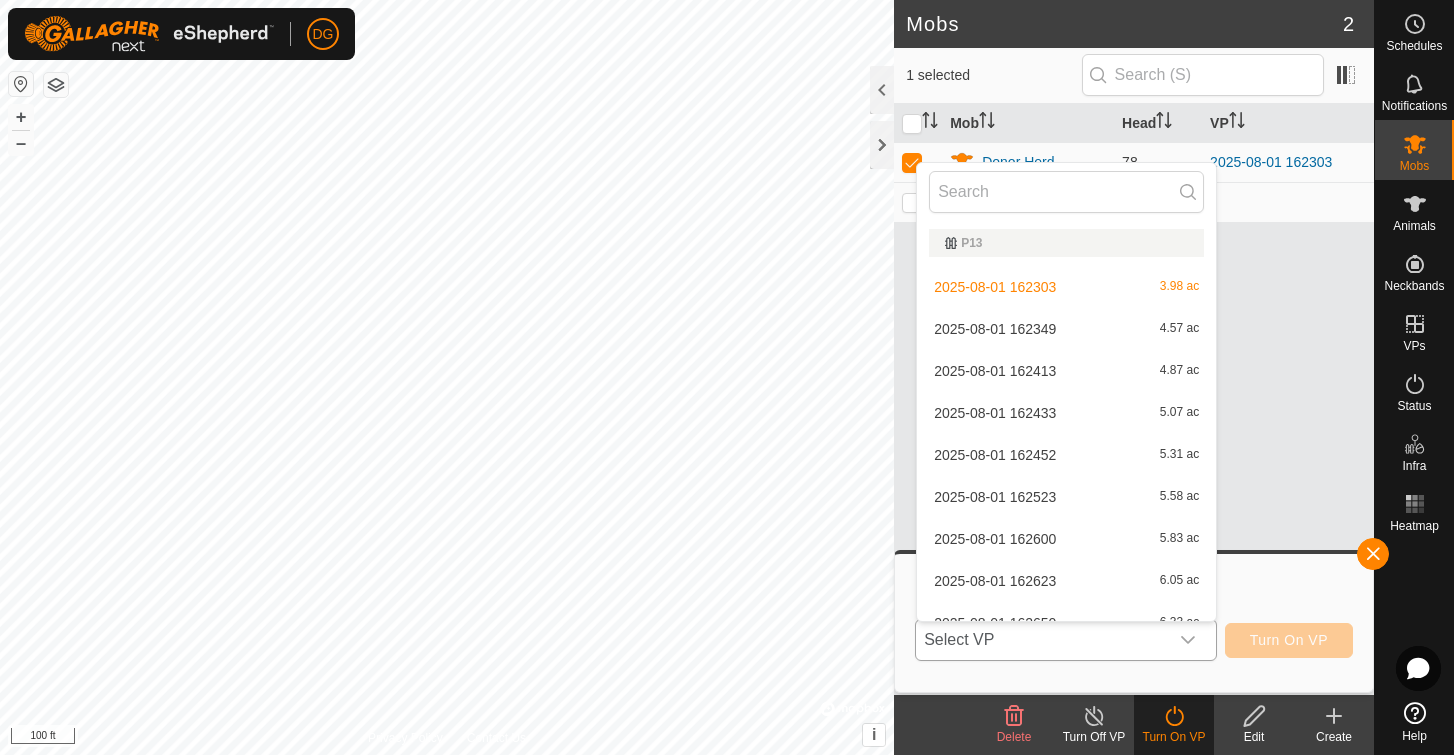 scroll, scrollTop: 22, scrollLeft: 0, axis: vertical 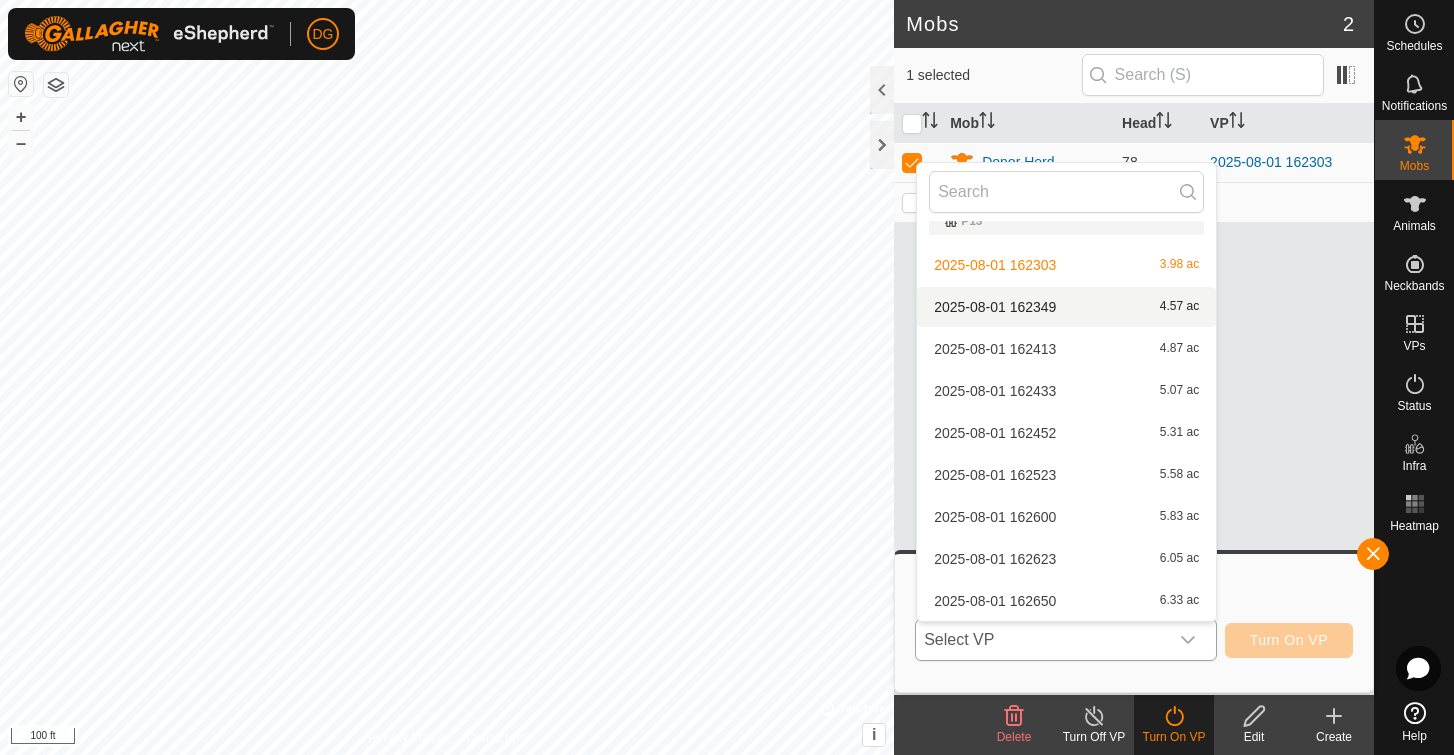 click on "[DATE] [TIME] 4.57 ac" at bounding box center (1066, 307) 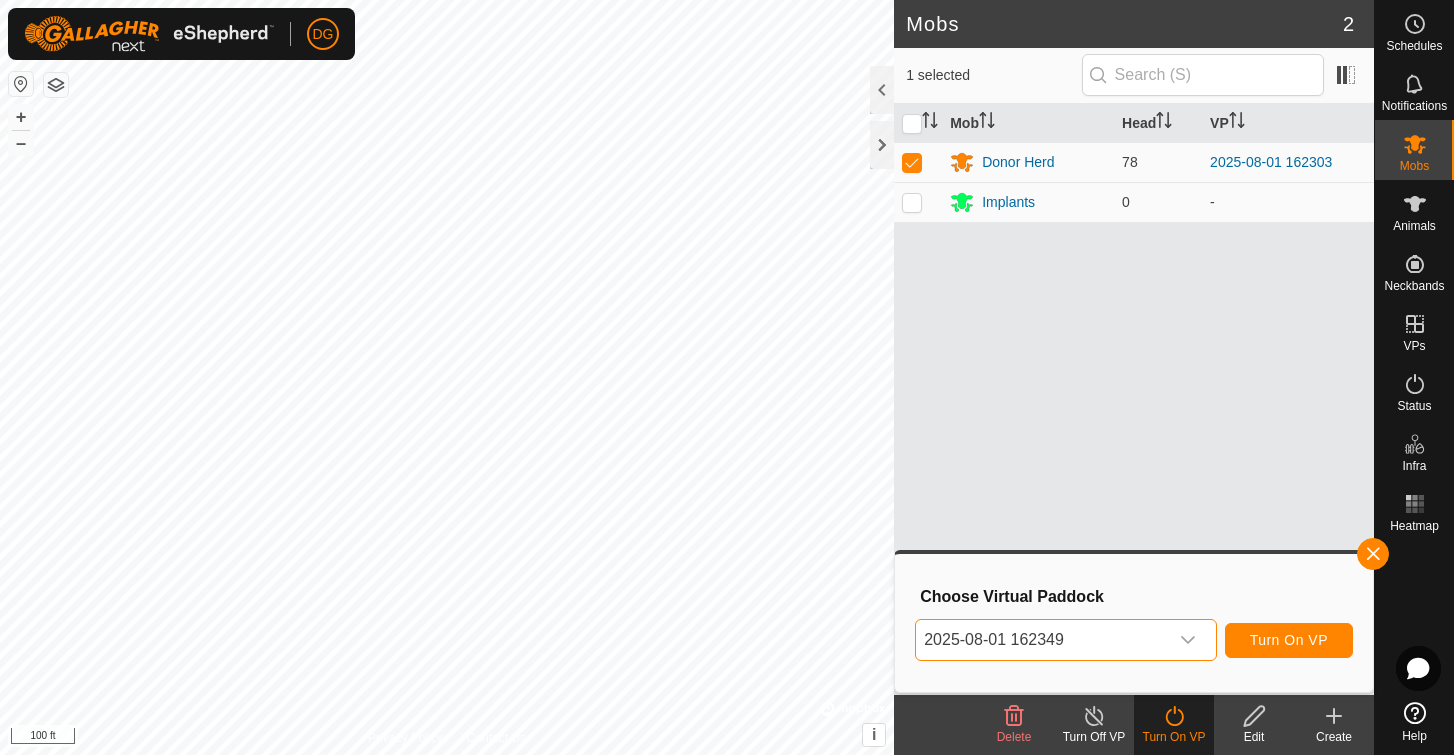 click on "Turn On VP" at bounding box center (1289, 640) 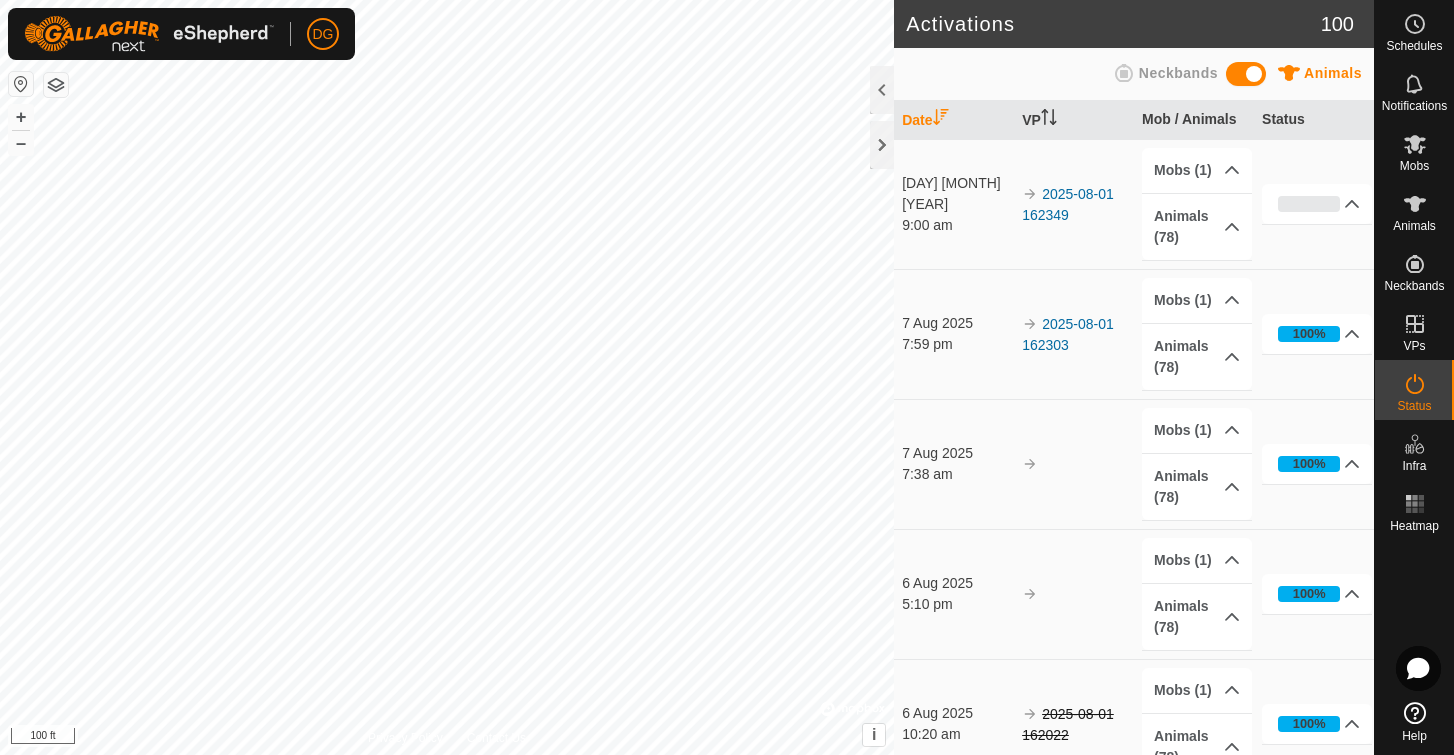 scroll, scrollTop: 0, scrollLeft: 0, axis: both 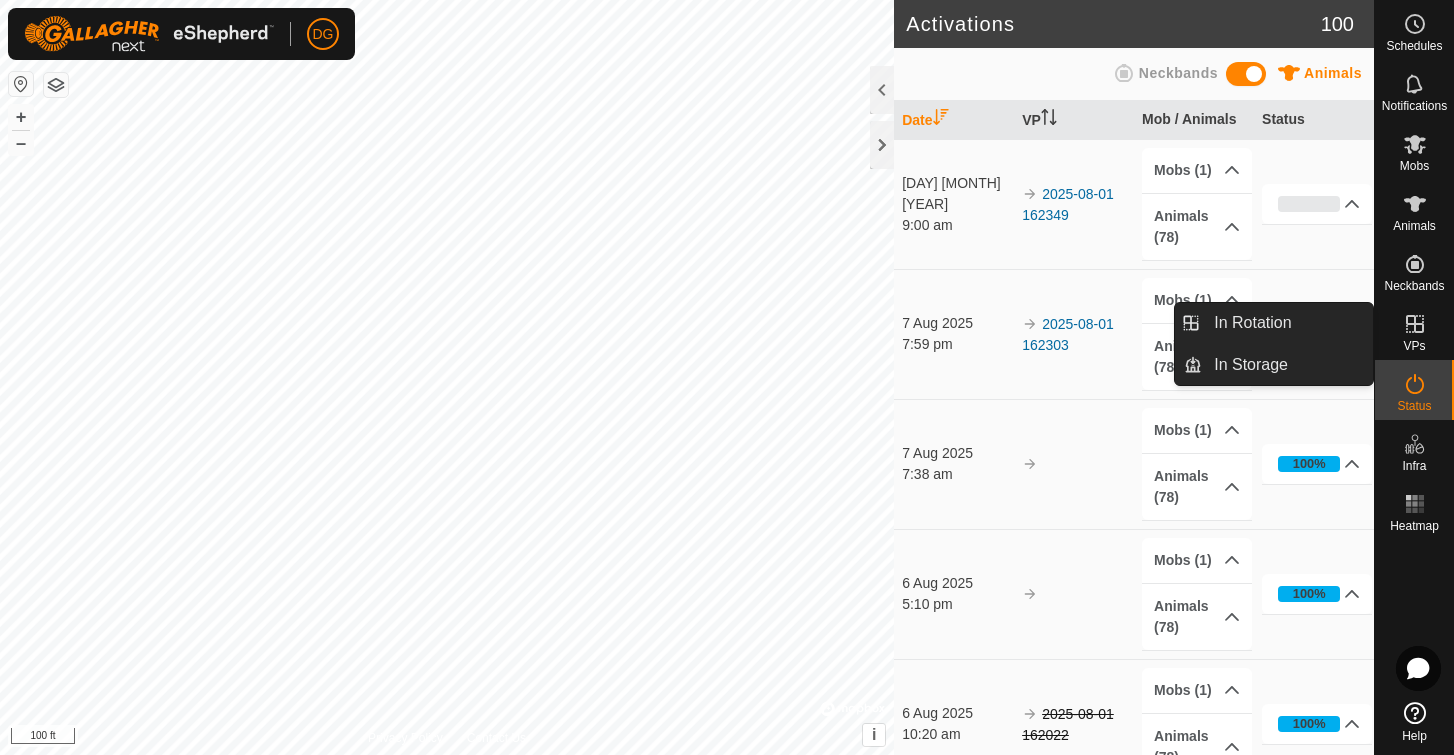click 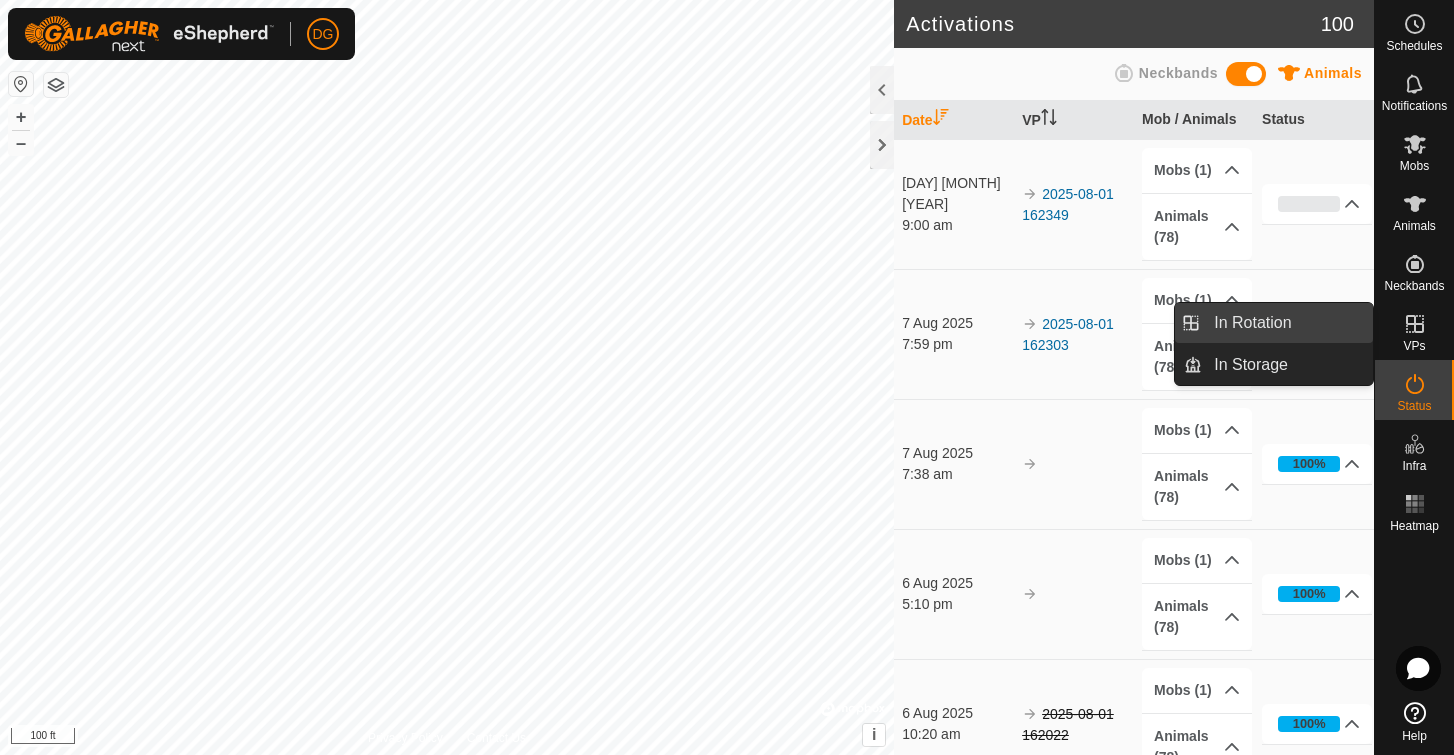 click on "In Rotation" at bounding box center [1287, 323] 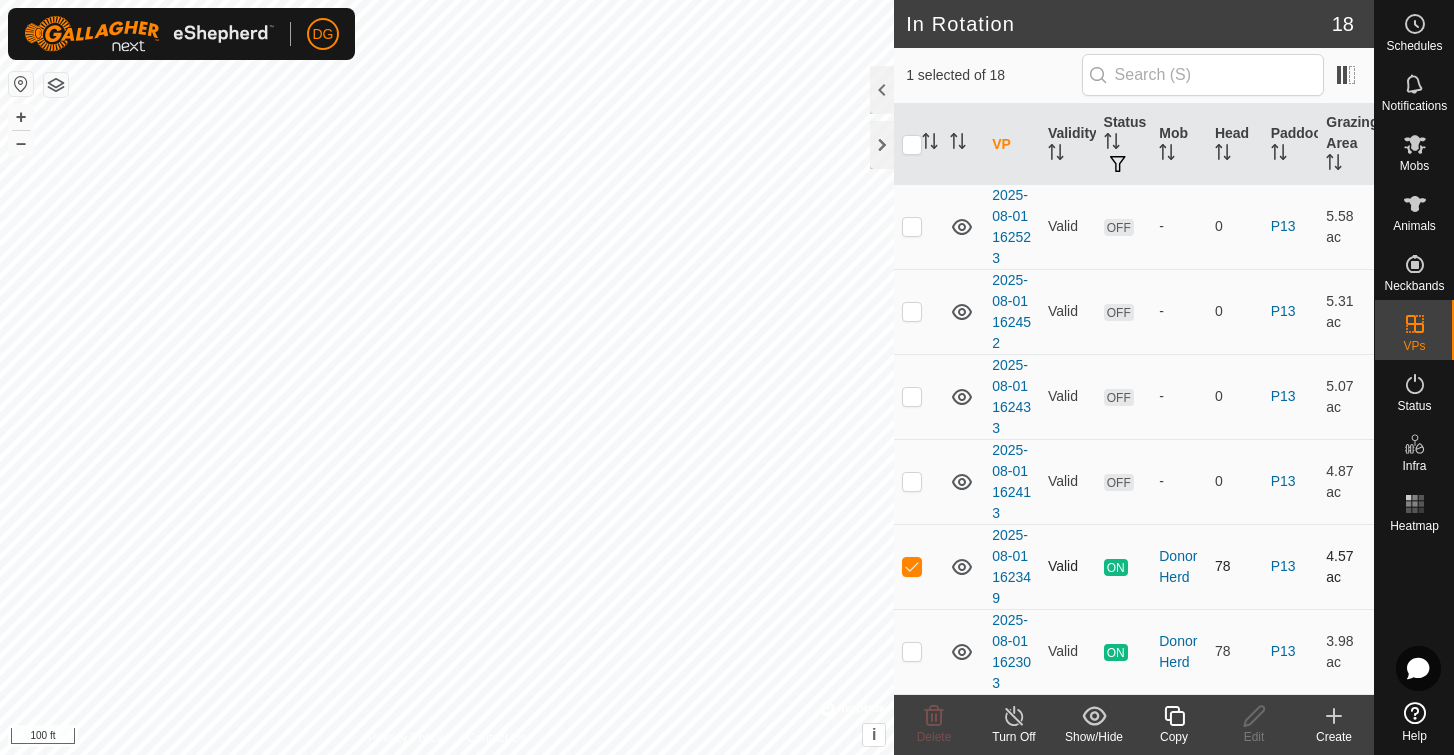 scroll, scrollTop: 1062, scrollLeft: 0, axis: vertical 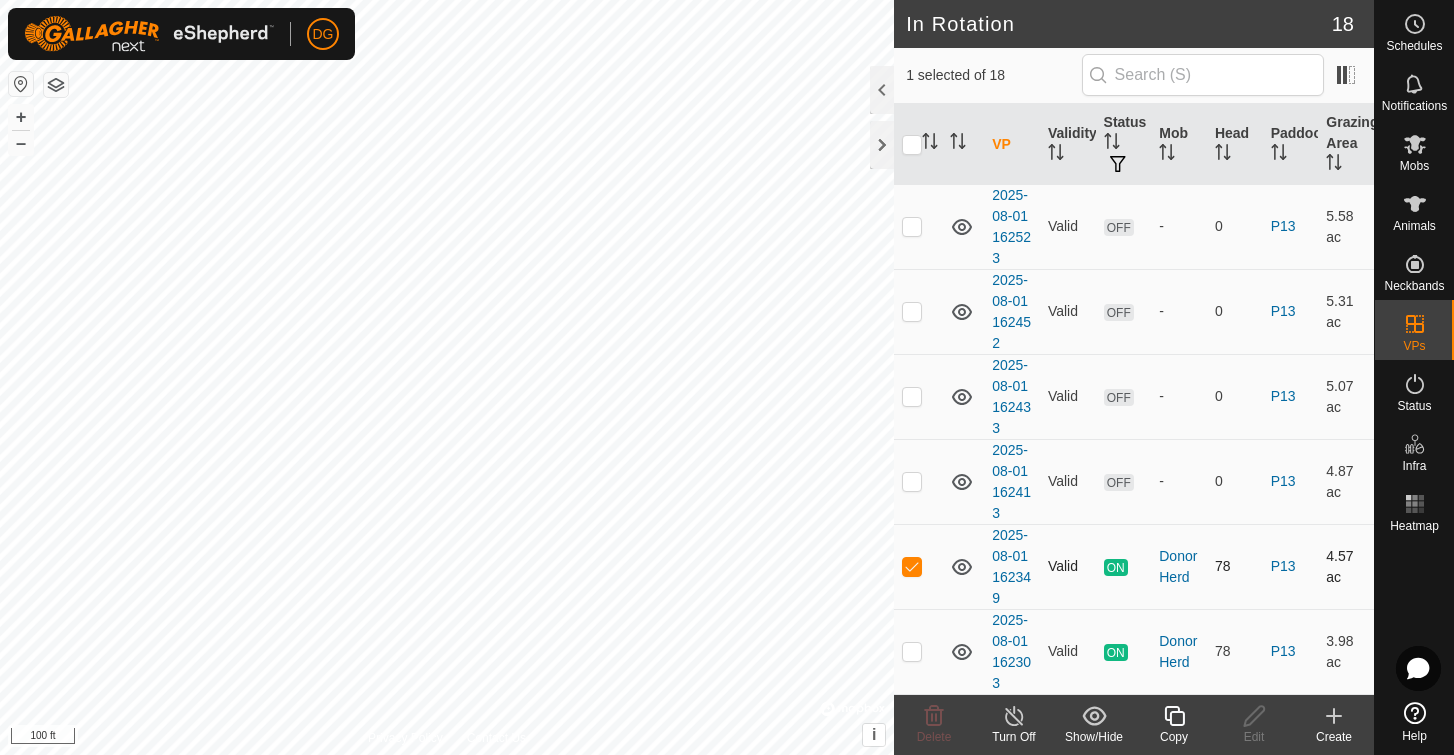 click at bounding box center [912, 566] 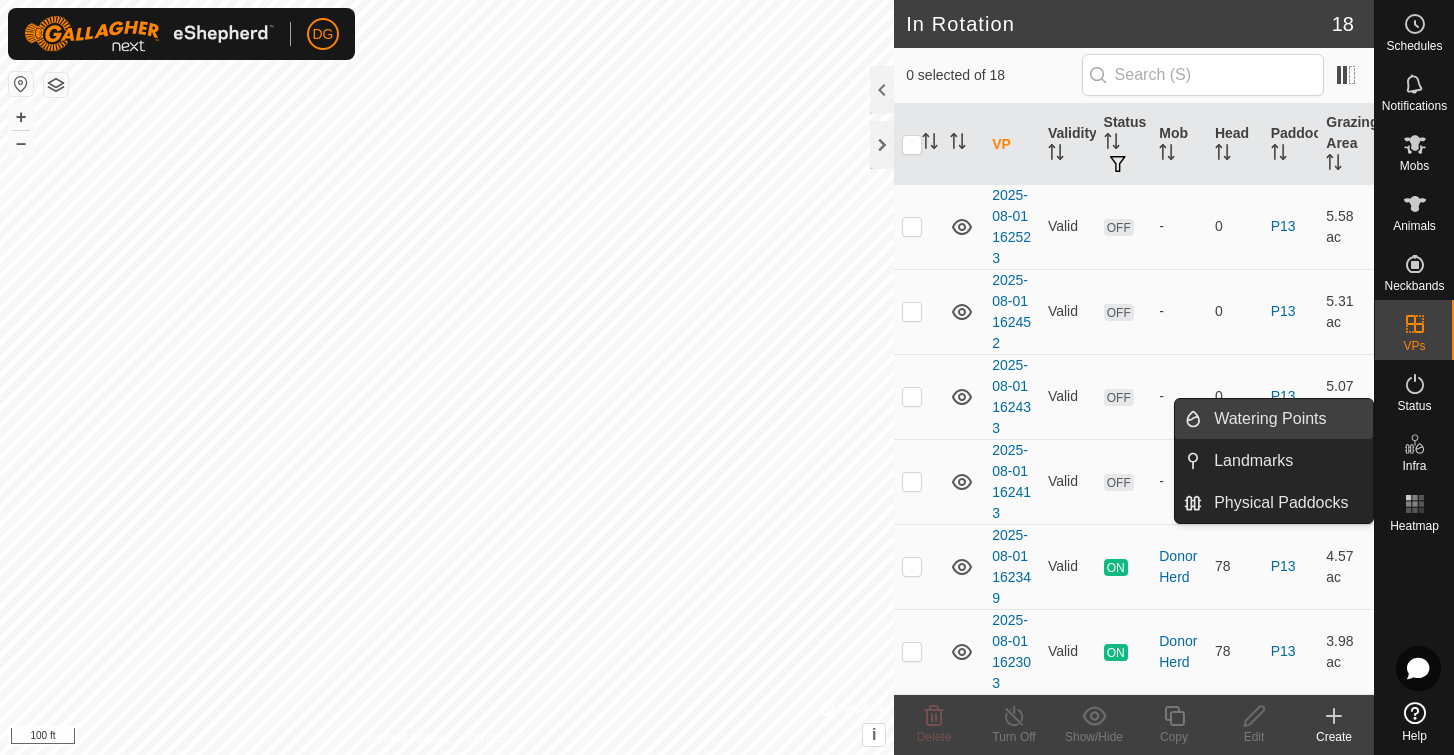 click on "Watering Points" at bounding box center [1287, 419] 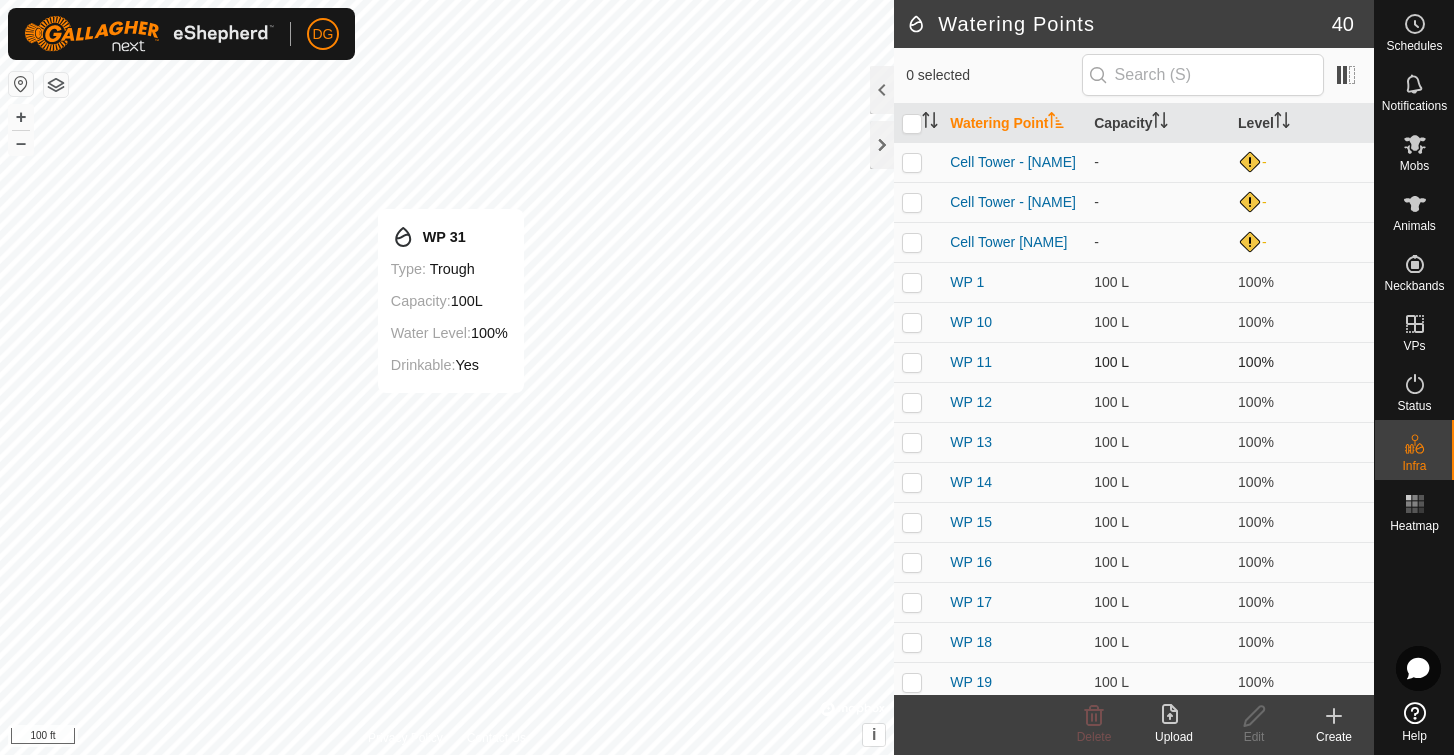 checkbox on "true" 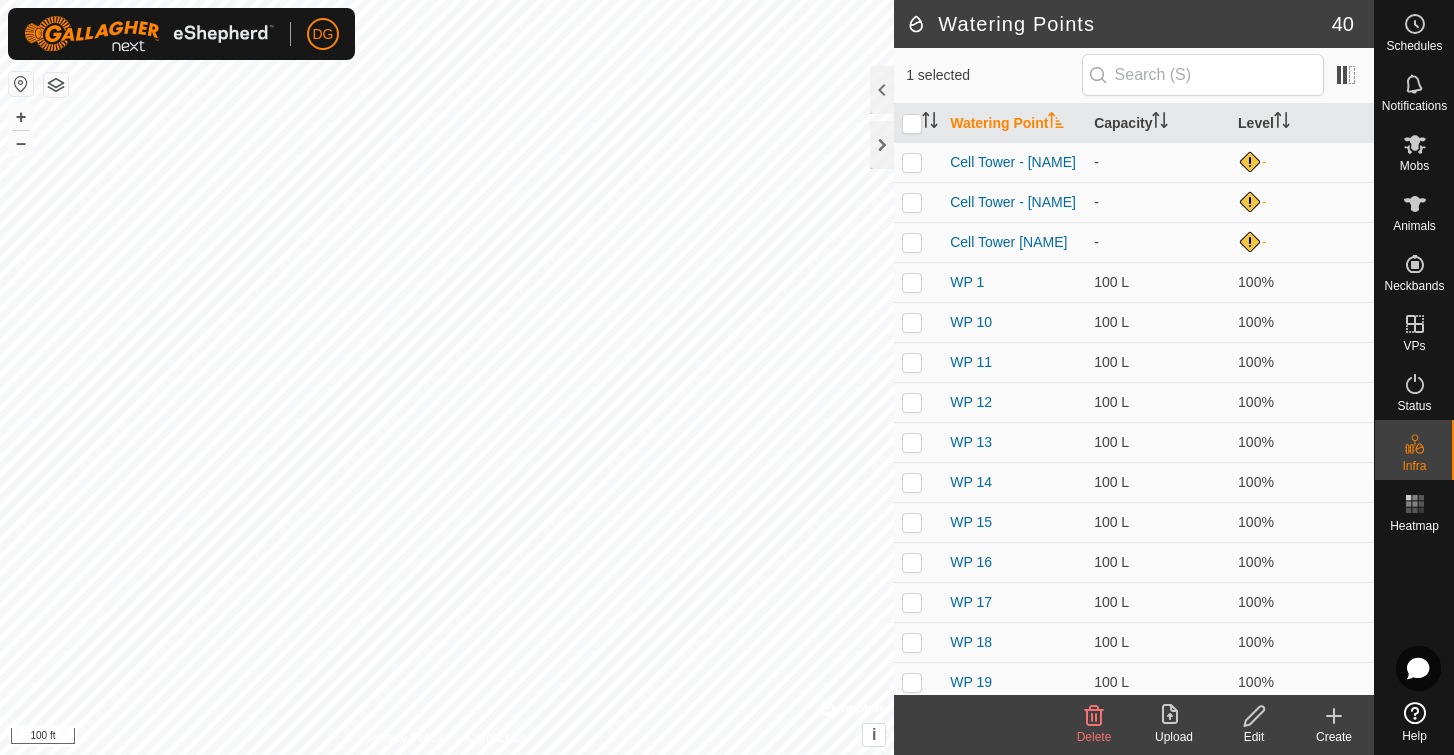 click 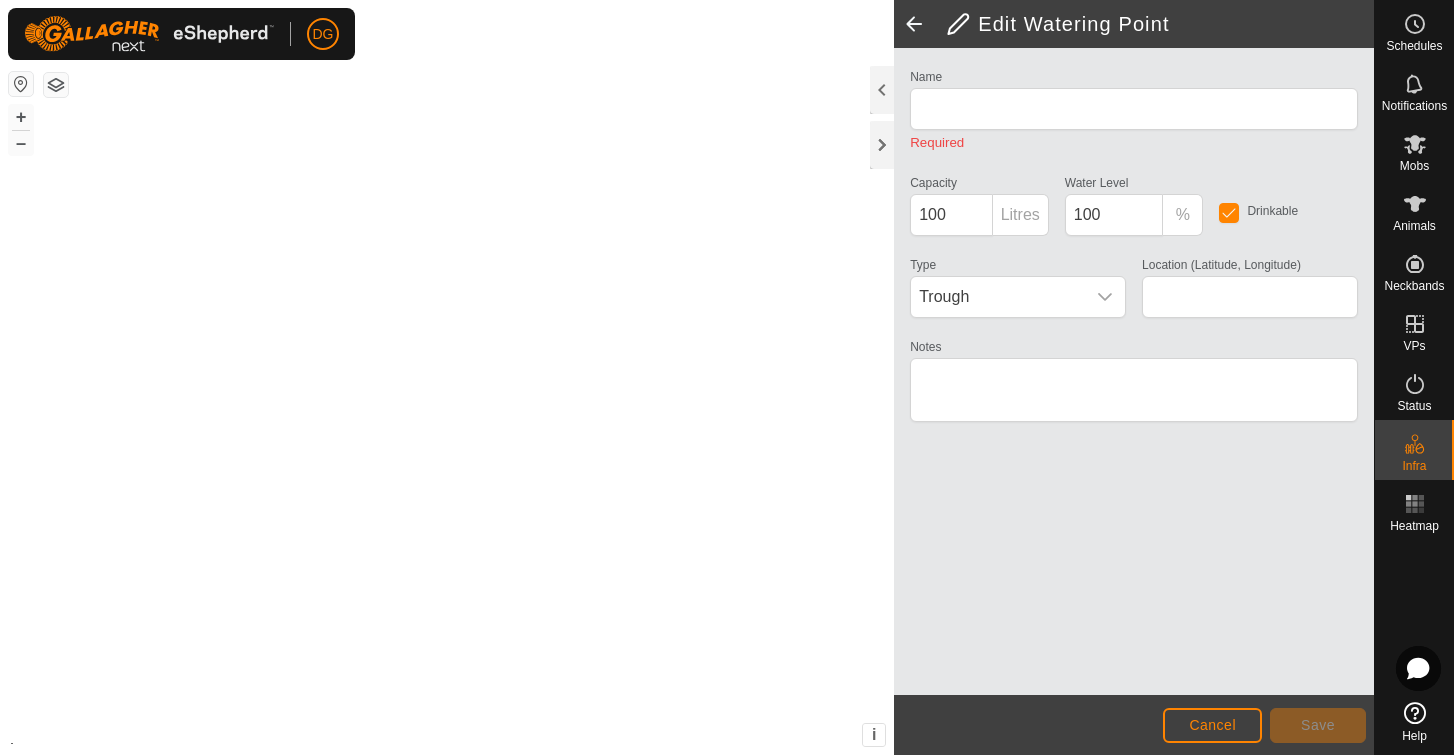 type on "WP 31" 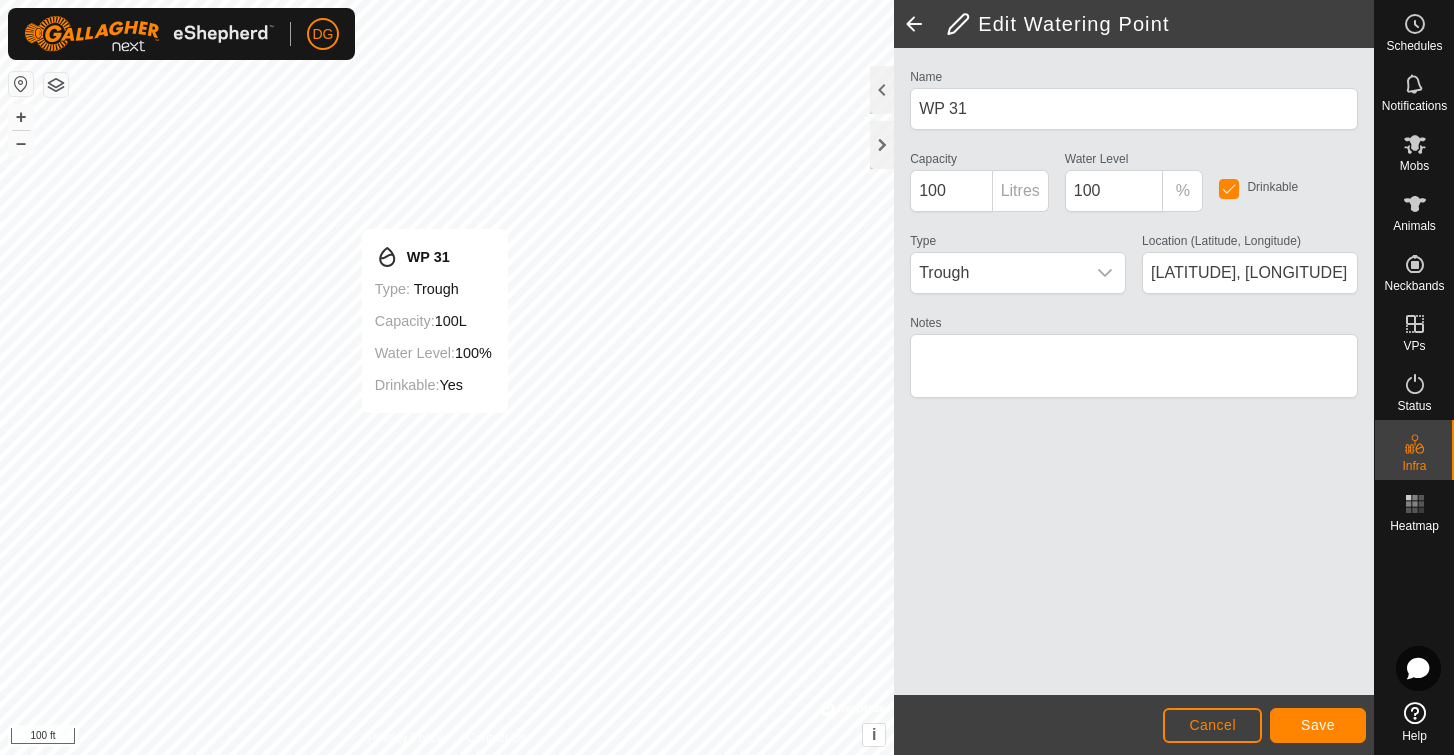 type on "[LATITUDE], [LONGITUDE]" 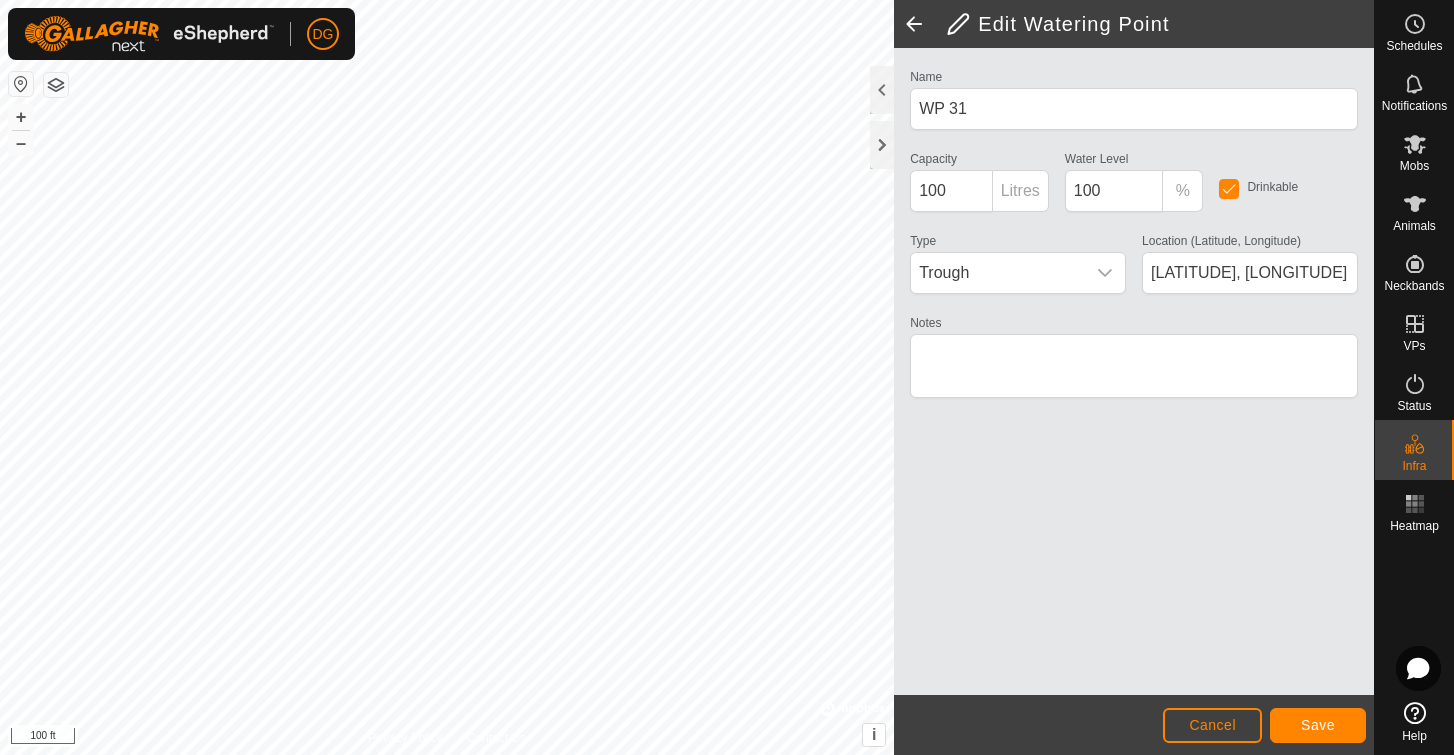 click on "Save" 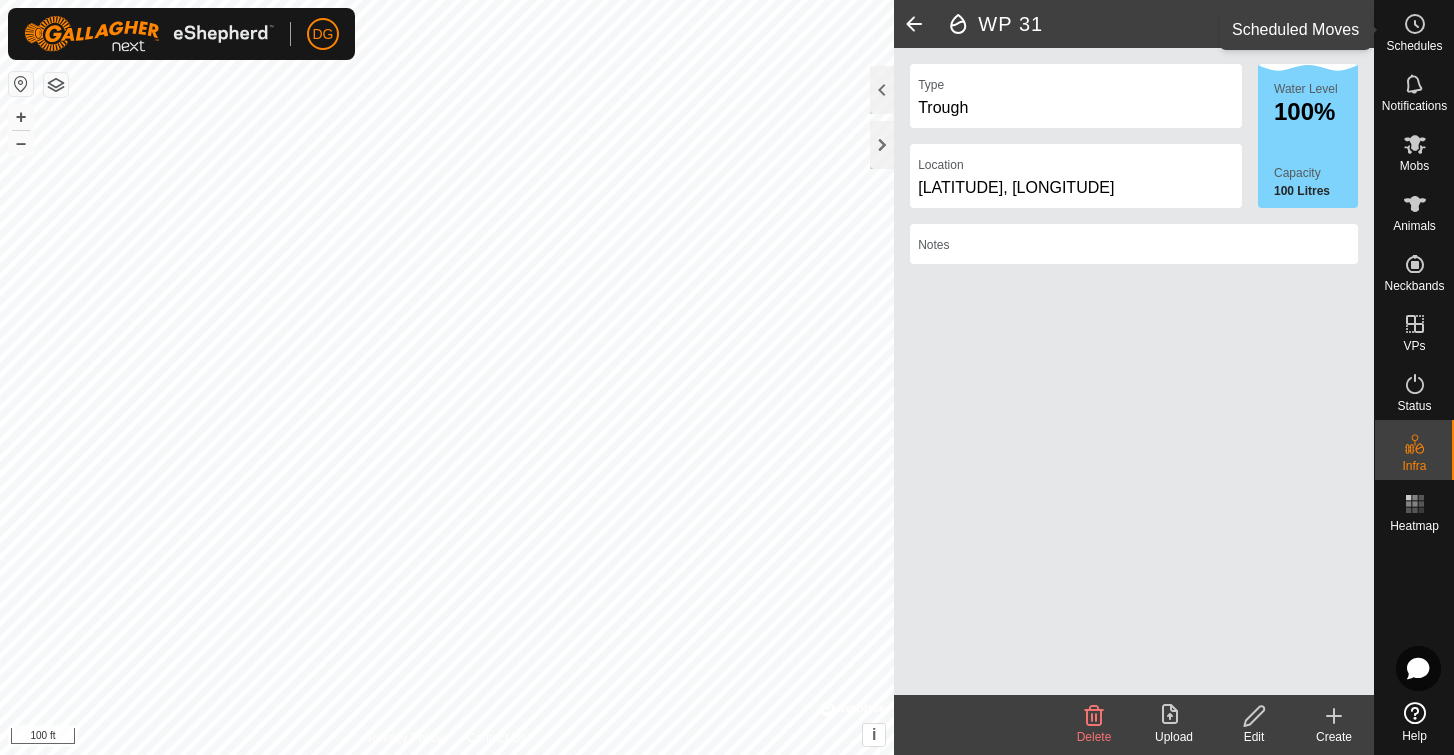 click 